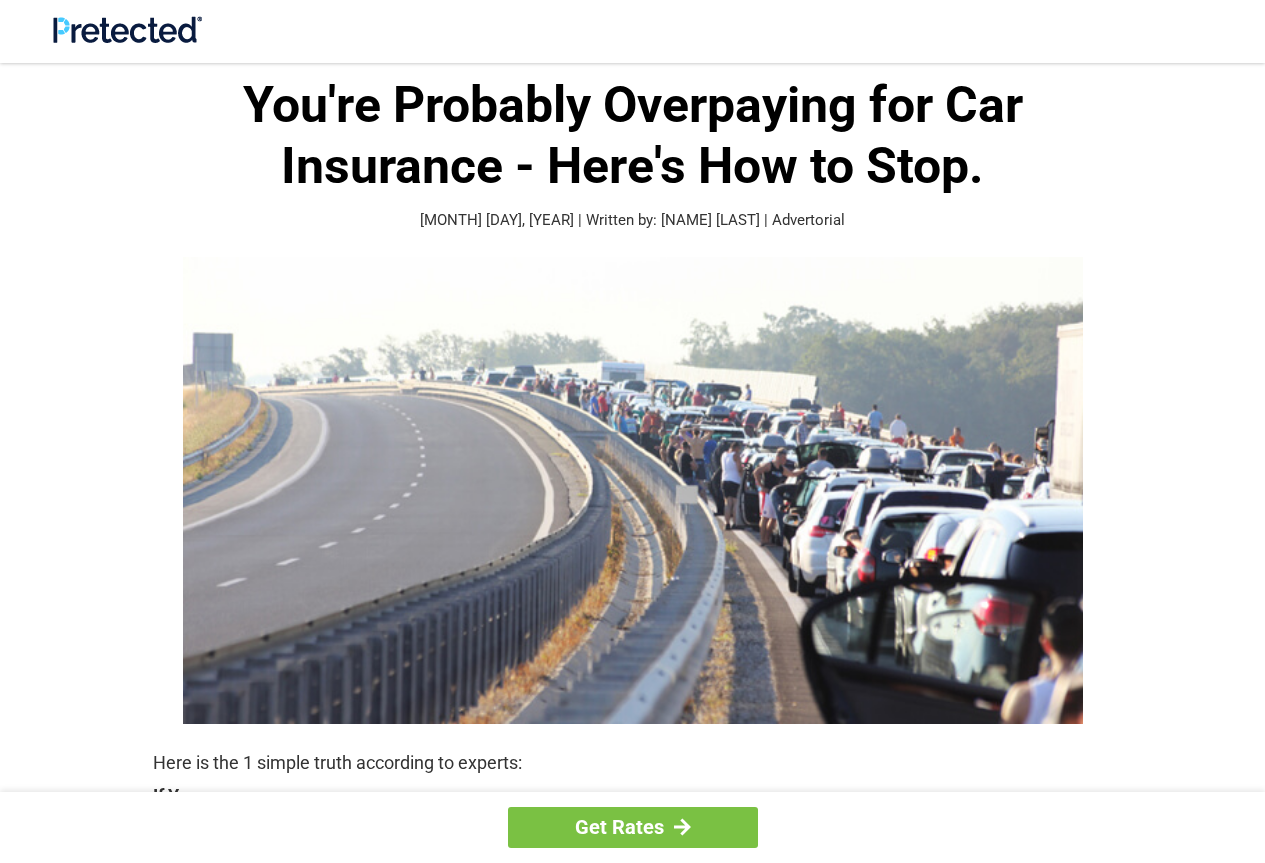 scroll, scrollTop: 0, scrollLeft: 0, axis: both 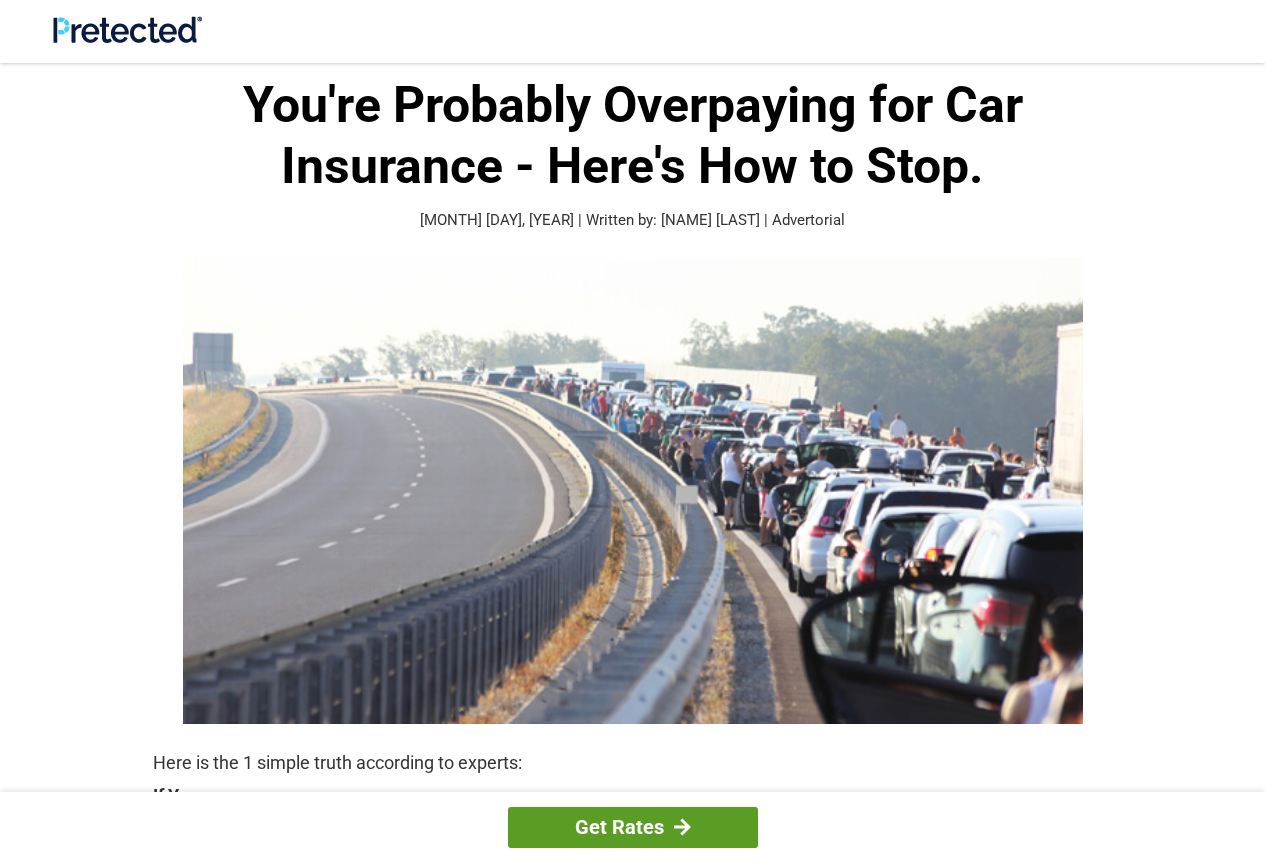 click on "Get Rates" at bounding box center (633, 827) 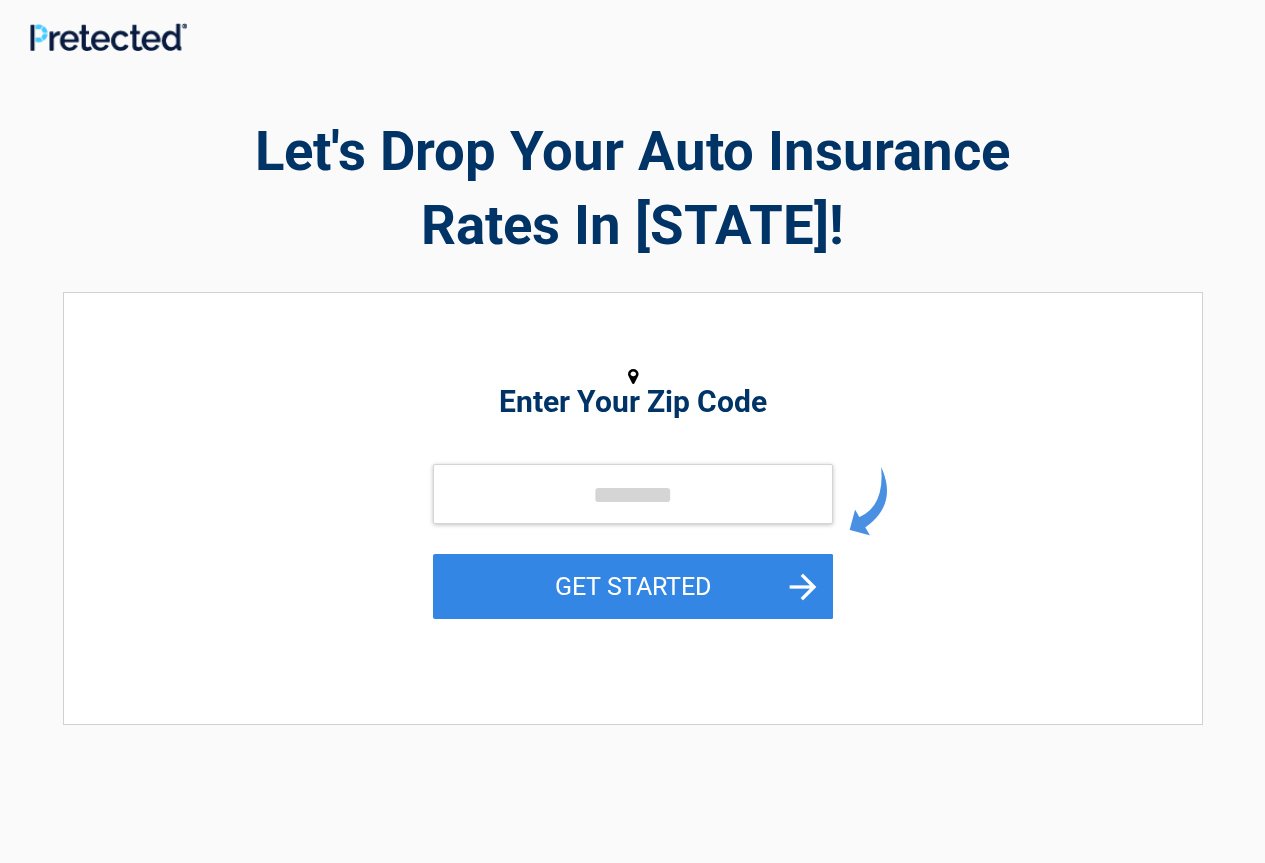 scroll, scrollTop: 0, scrollLeft: 0, axis: both 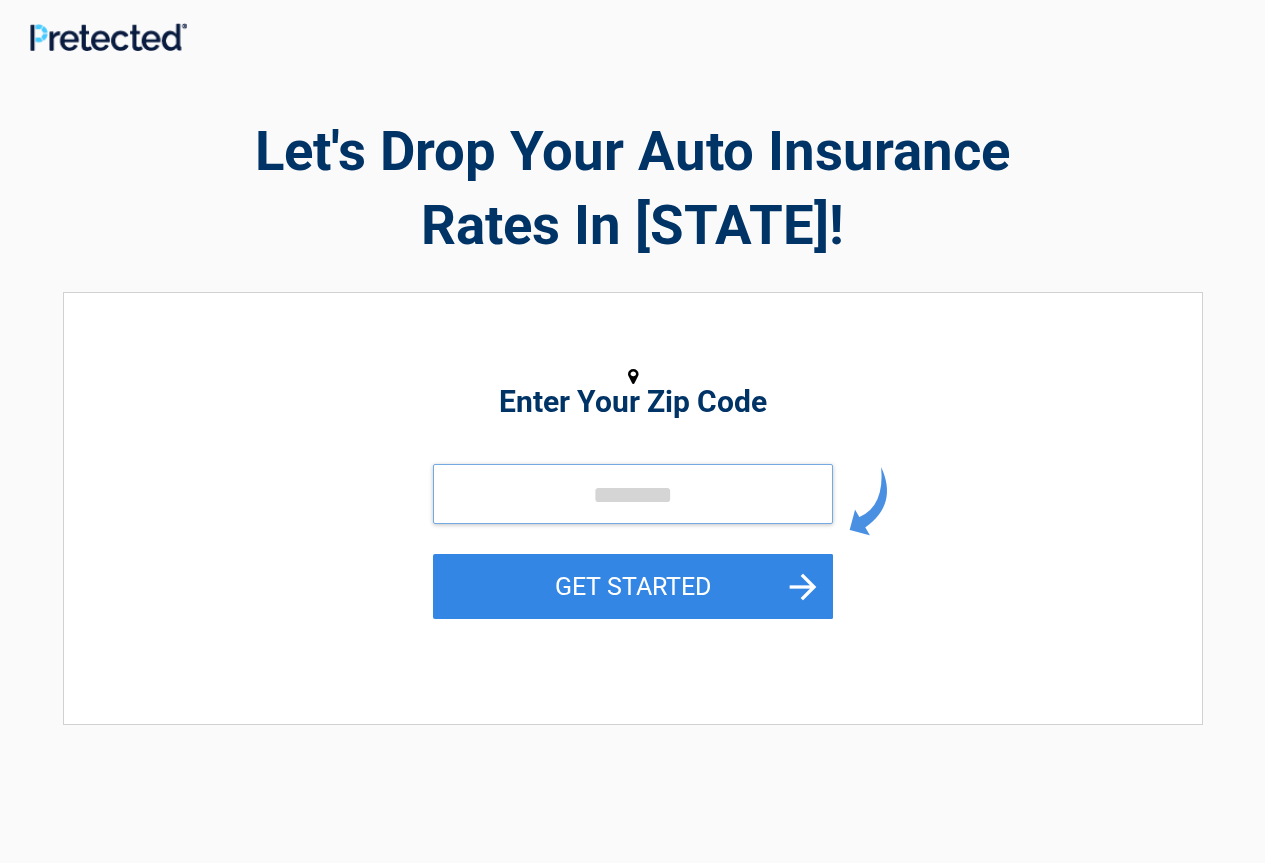 click at bounding box center (633, 494) 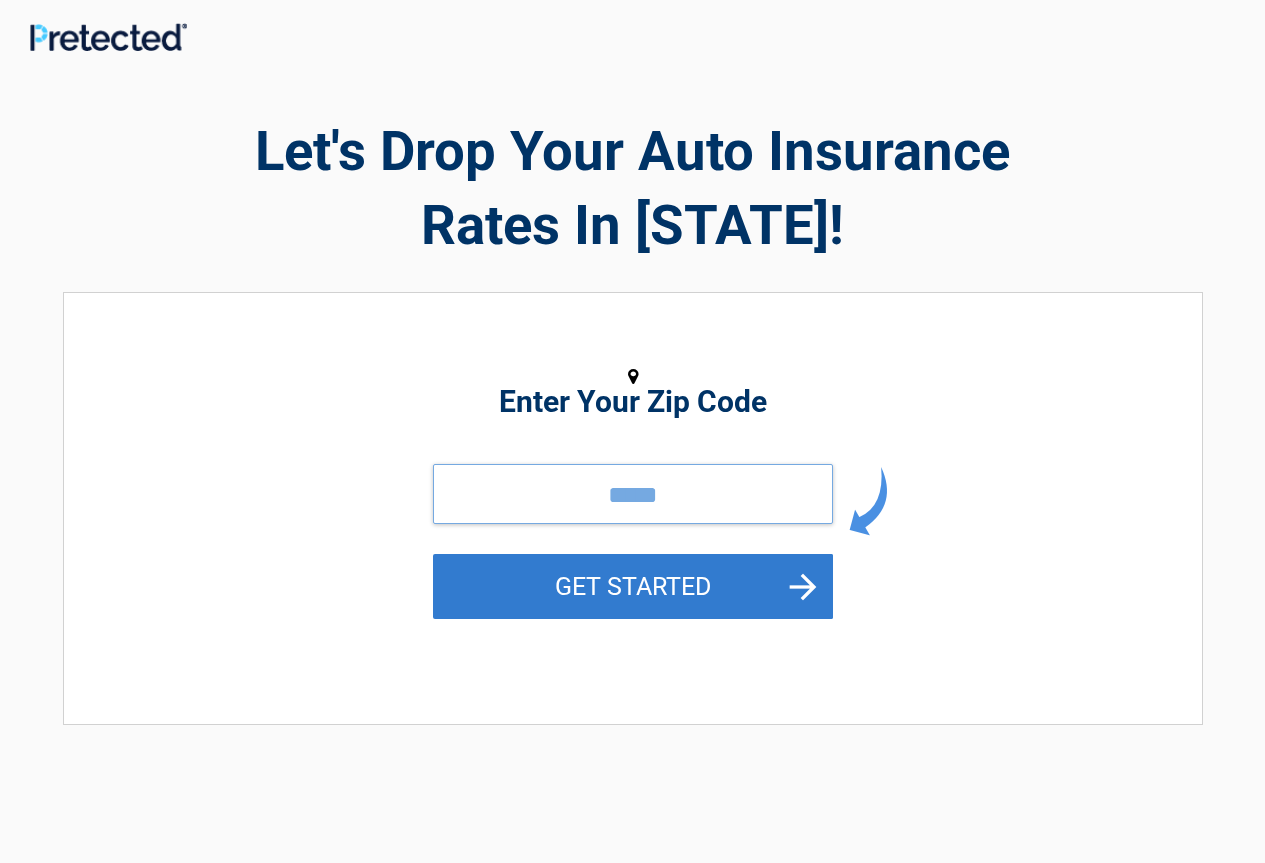 type on "*****" 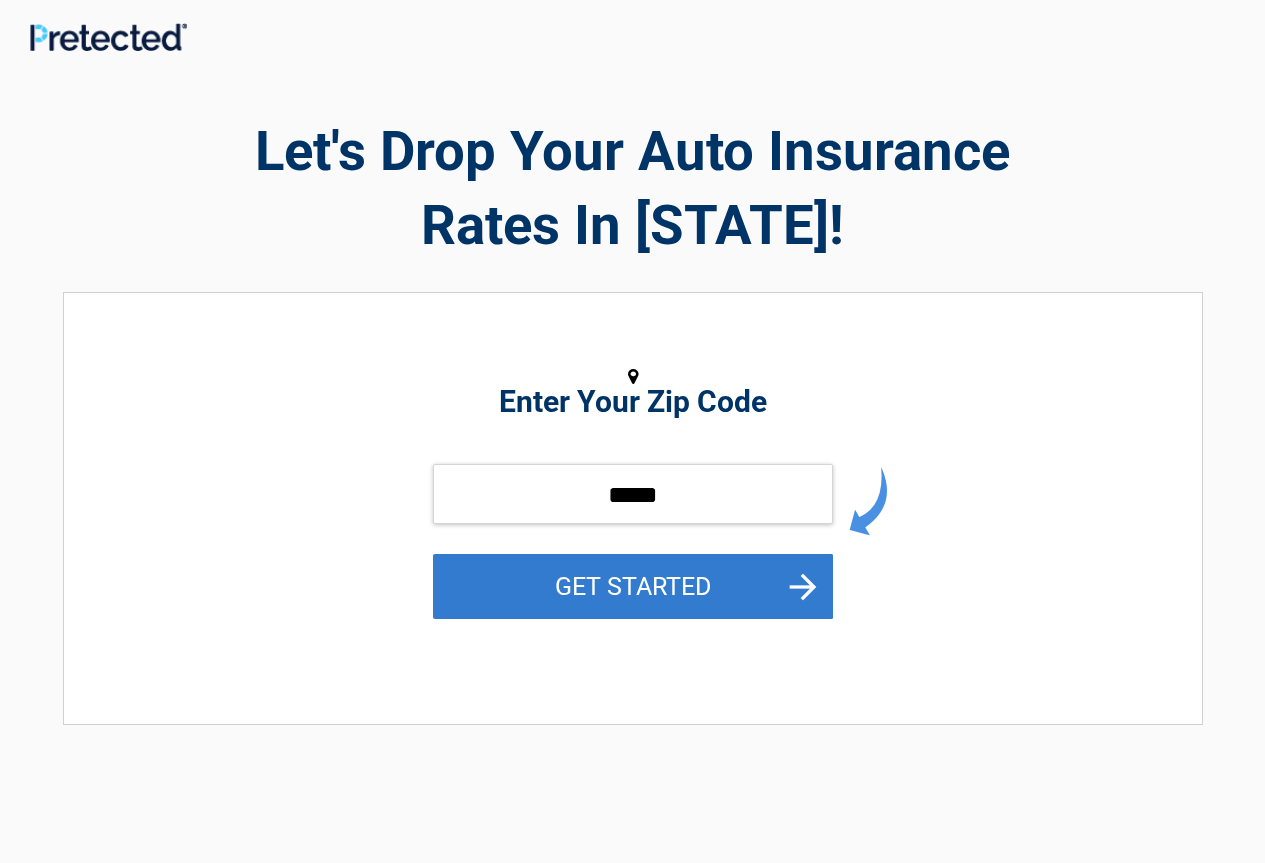 click on "GET STARTED" at bounding box center [633, 586] 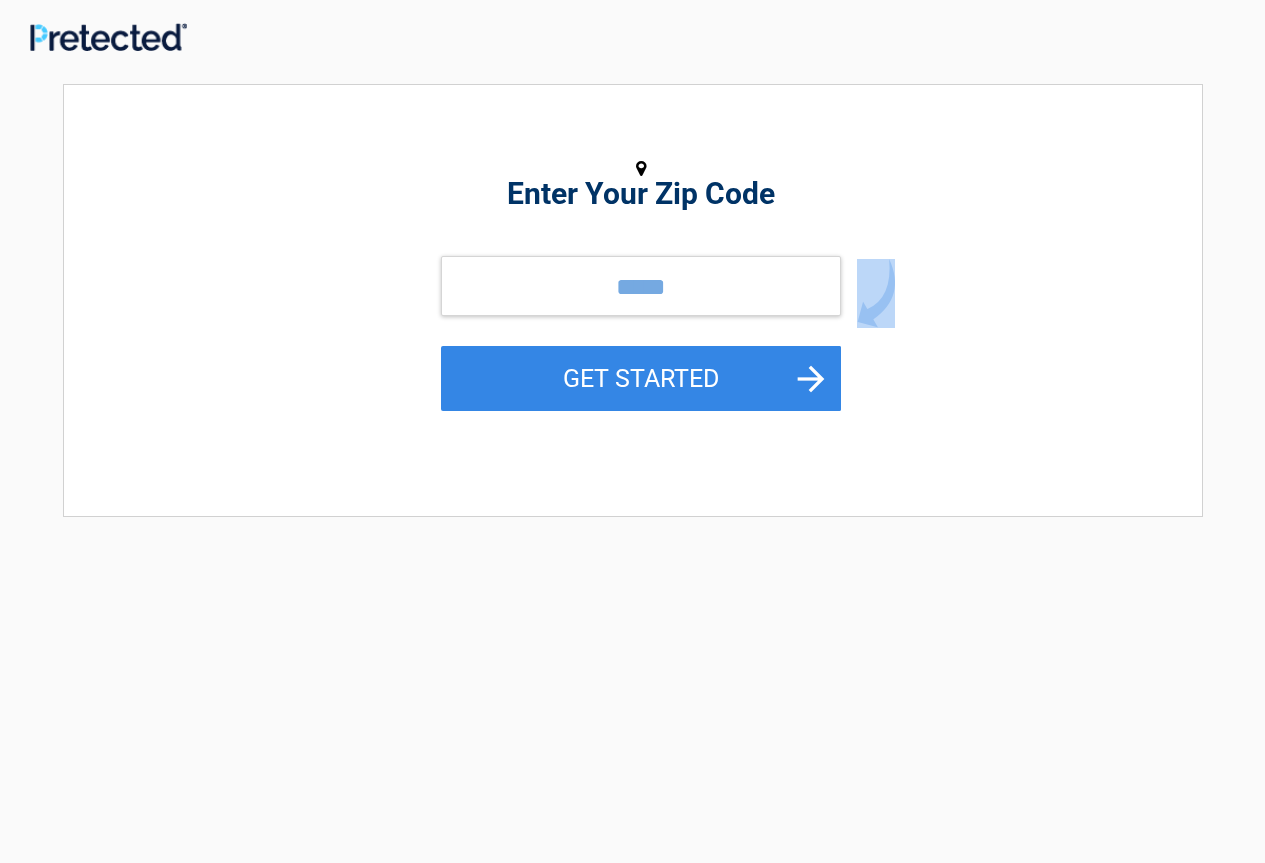 click on "**********" at bounding box center [633, 427] 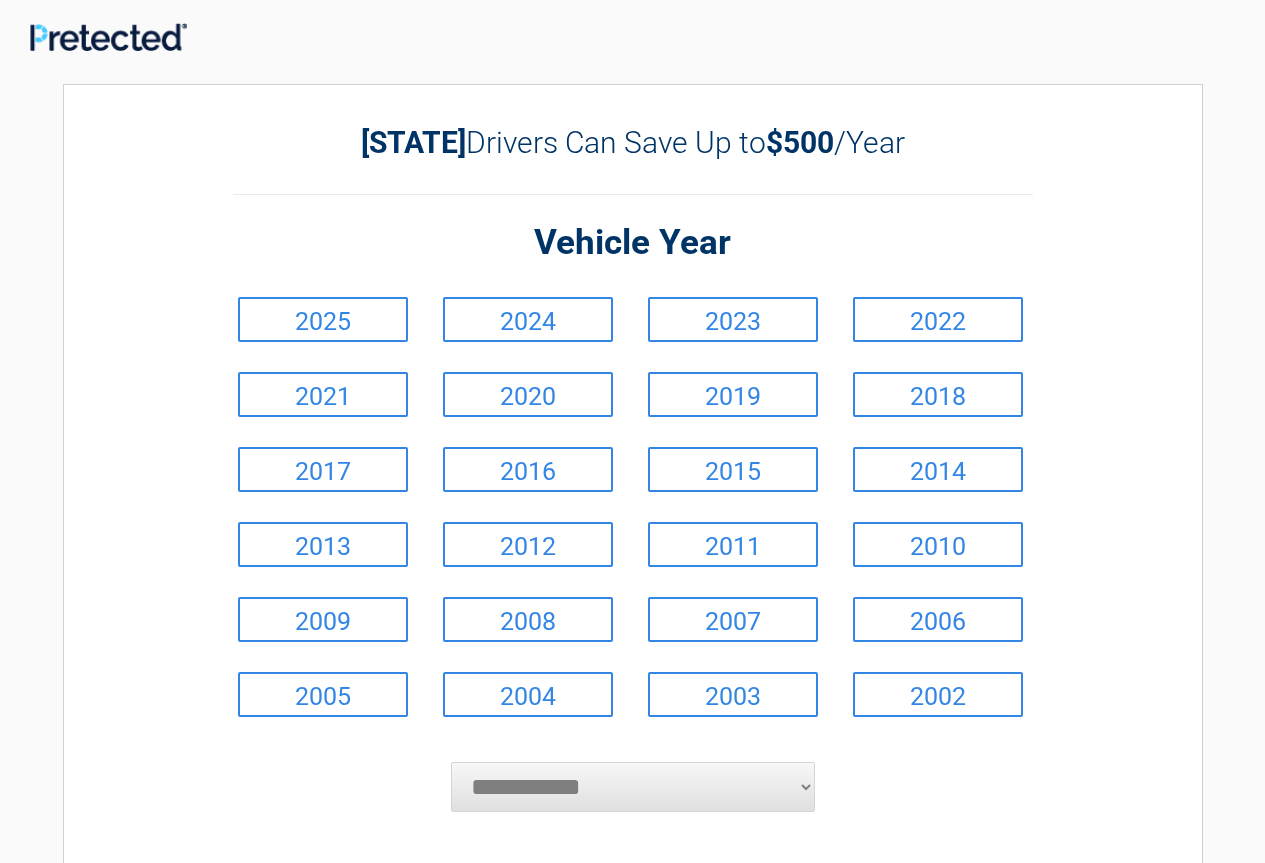 click on "**********" at bounding box center [633, 787] 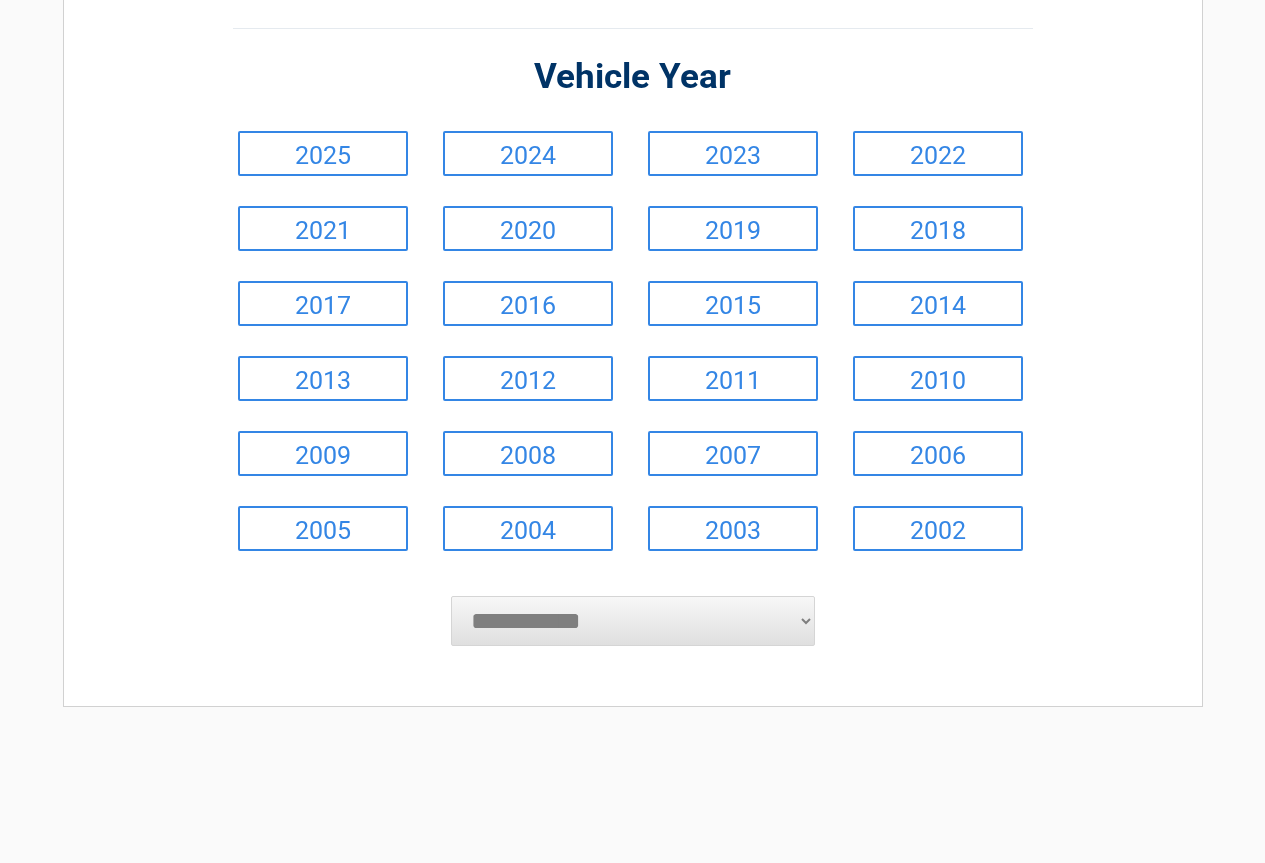 scroll, scrollTop: 200, scrollLeft: 0, axis: vertical 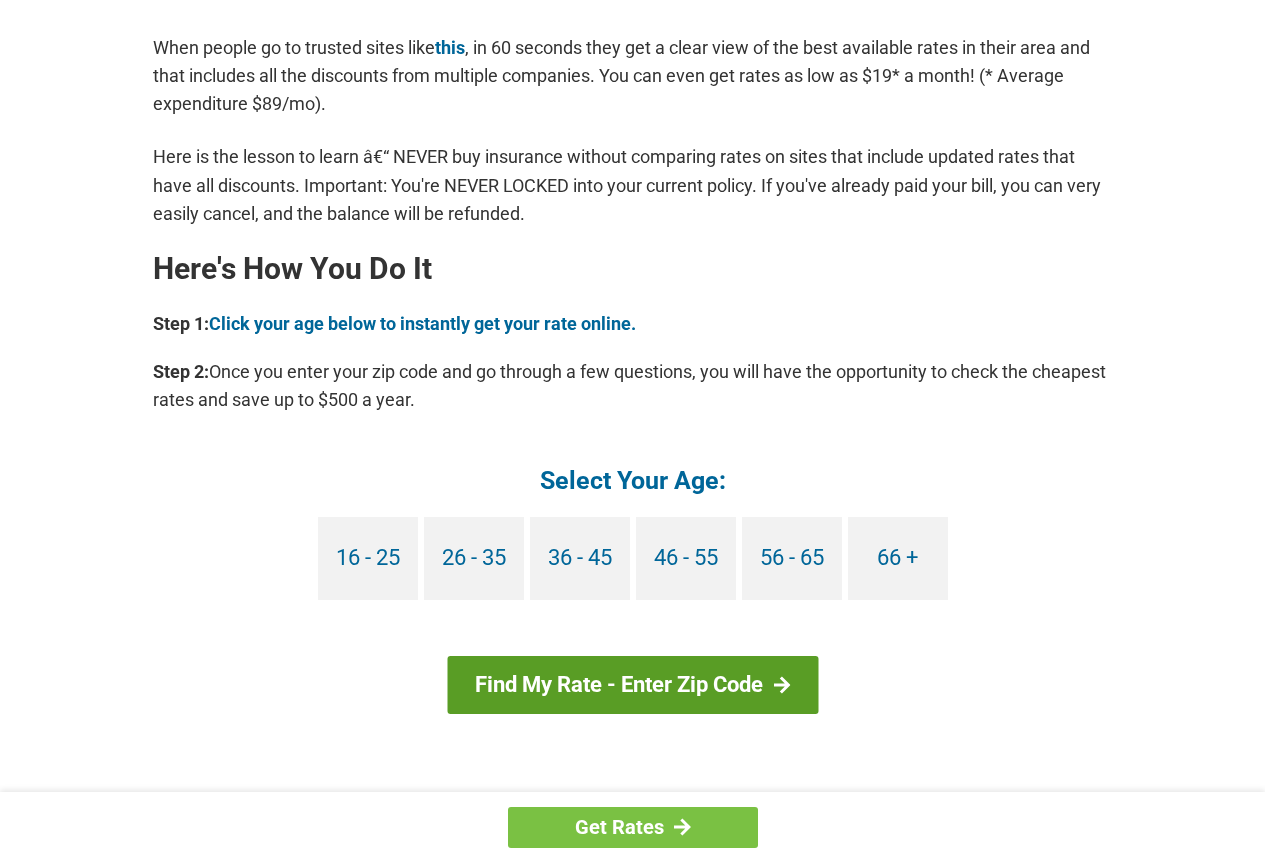 click on "Find My Rate - Enter Zip Code" at bounding box center (632, 685) 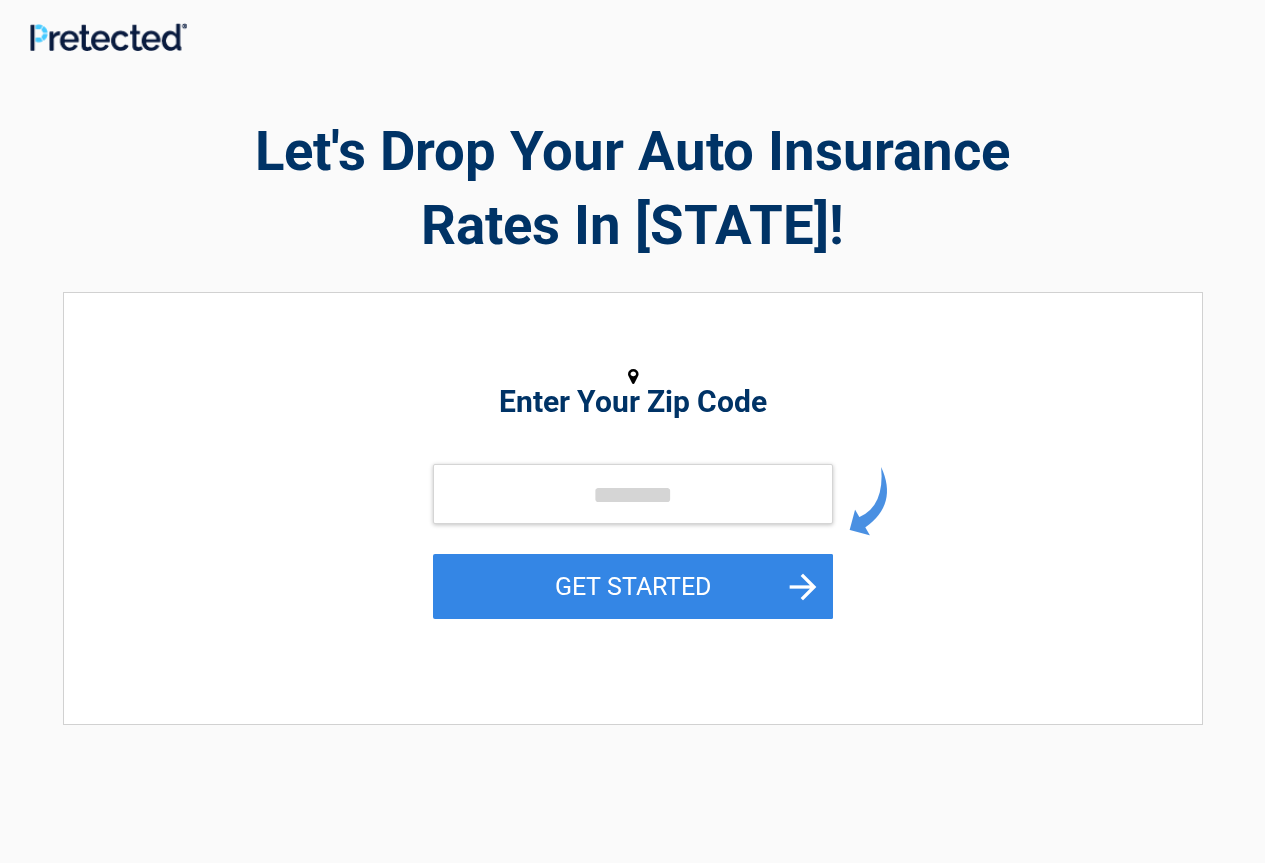 scroll, scrollTop: 0, scrollLeft: 0, axis: both 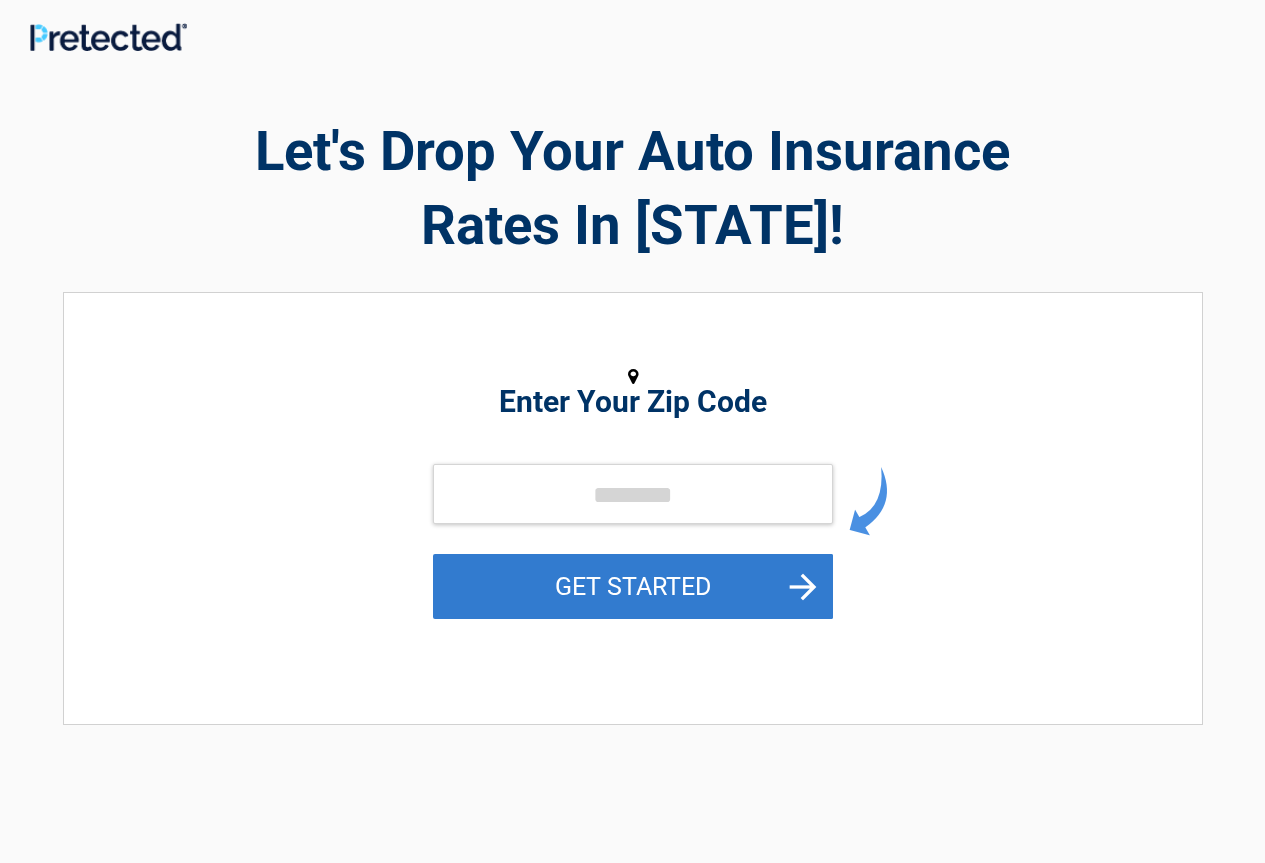 click on "GET STARTED" at bounding box center (633, 586) 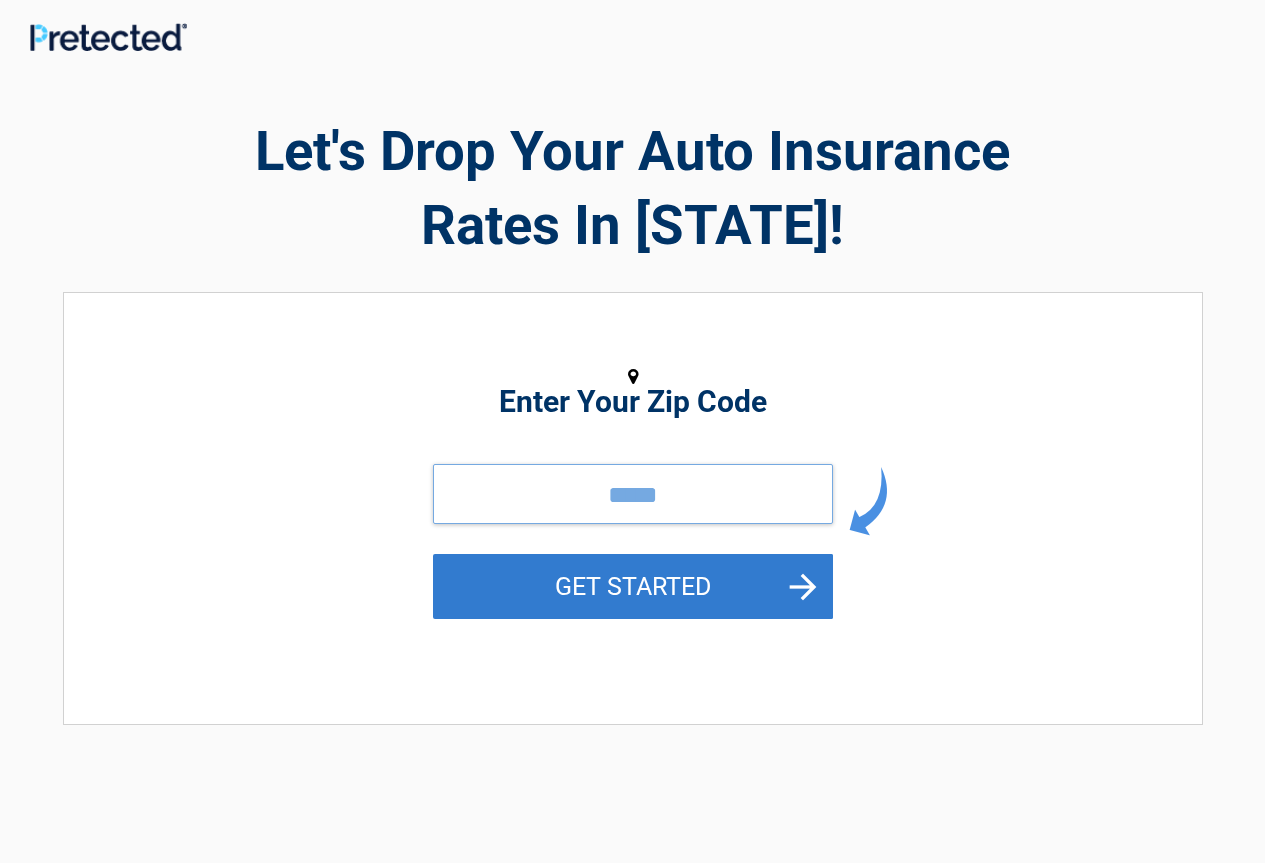 type on "*****" 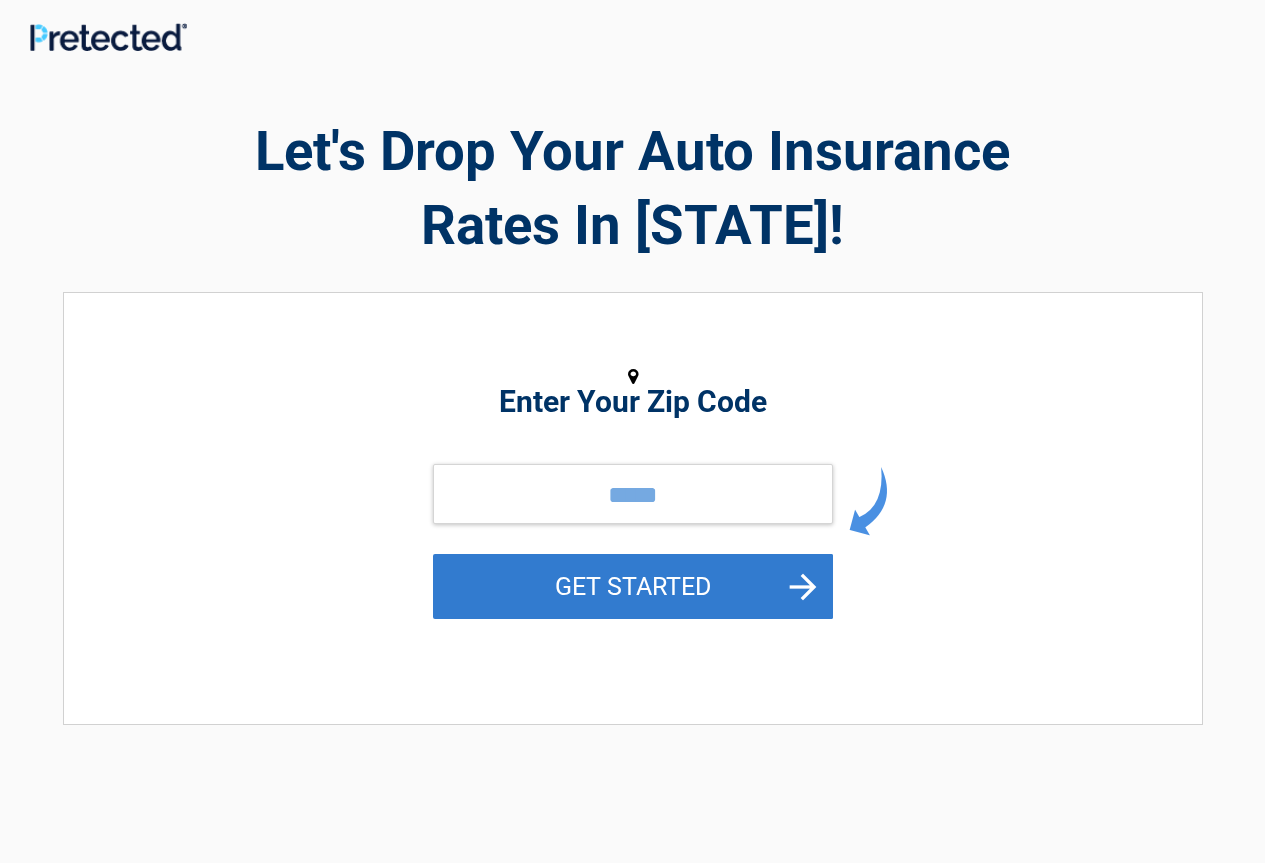click on "GET STARTED" at bounding box center (633, 586) 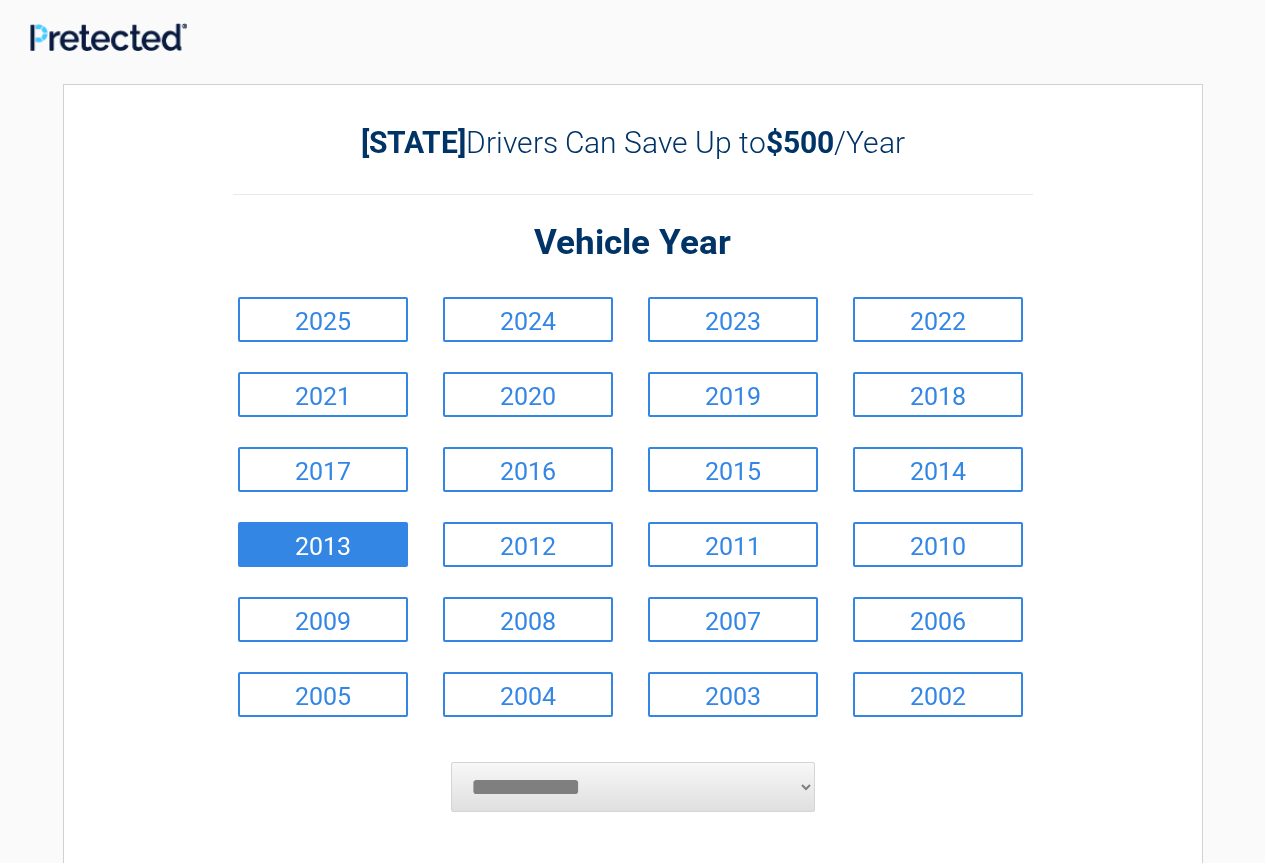 click on "2013" at bounding box center [323, 544] 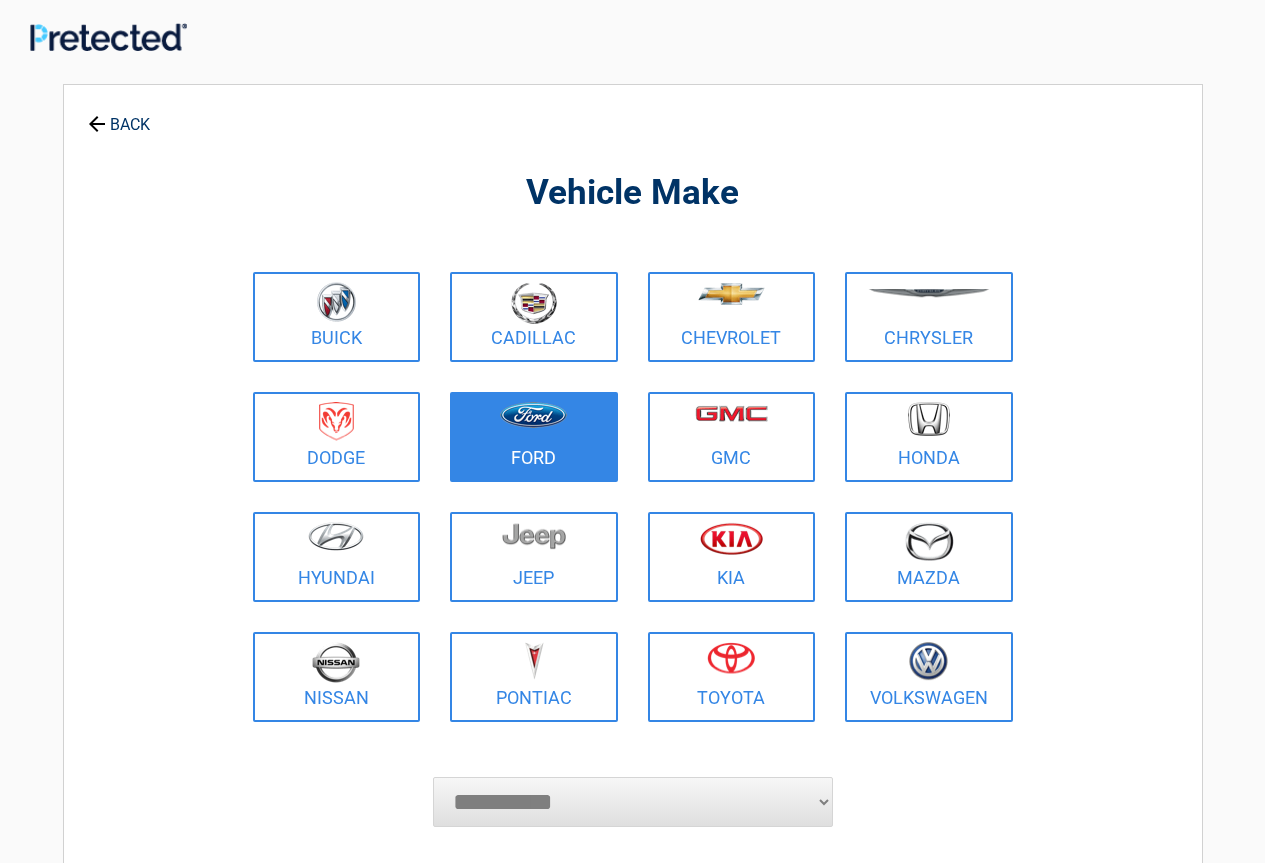 click at bounding box center (533, 415) 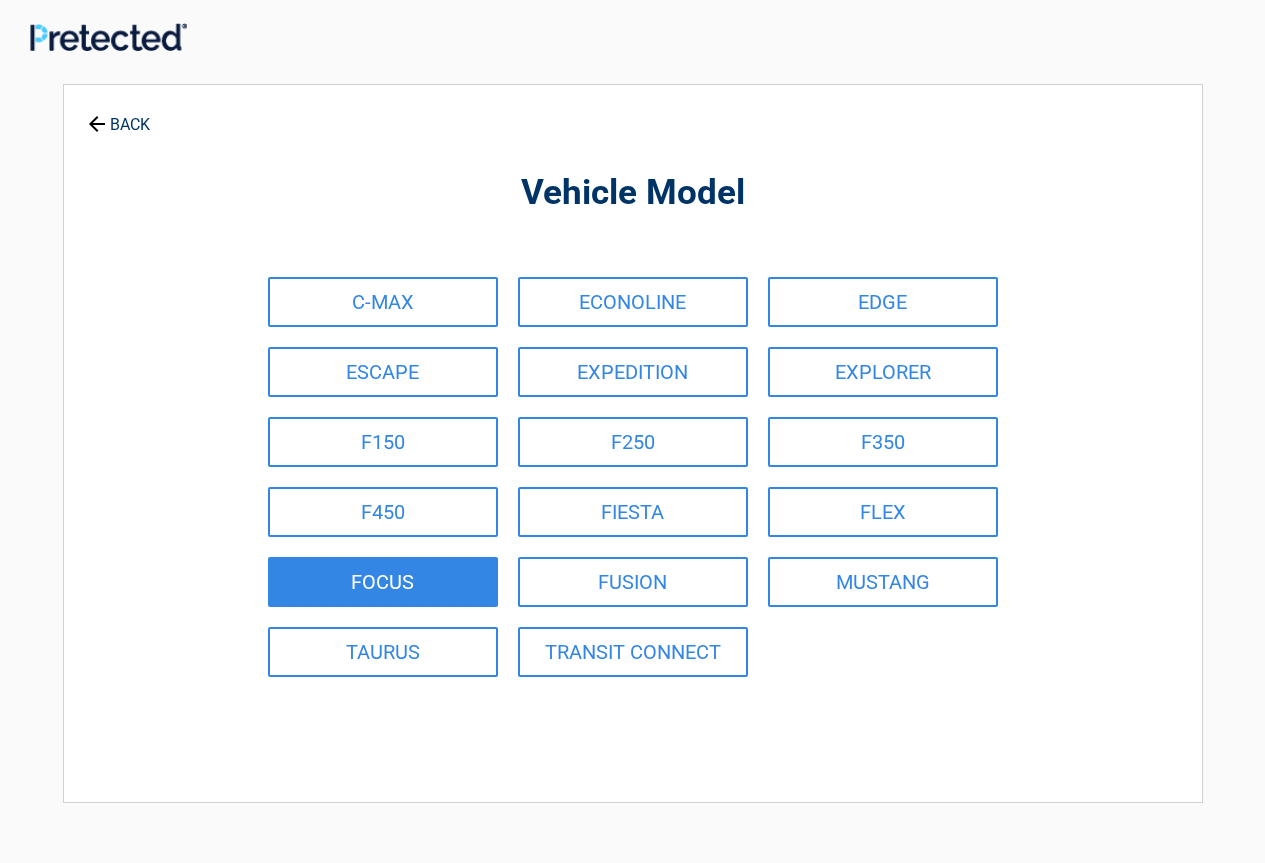 click on "FOCUS" at bounding box center (383, 582) 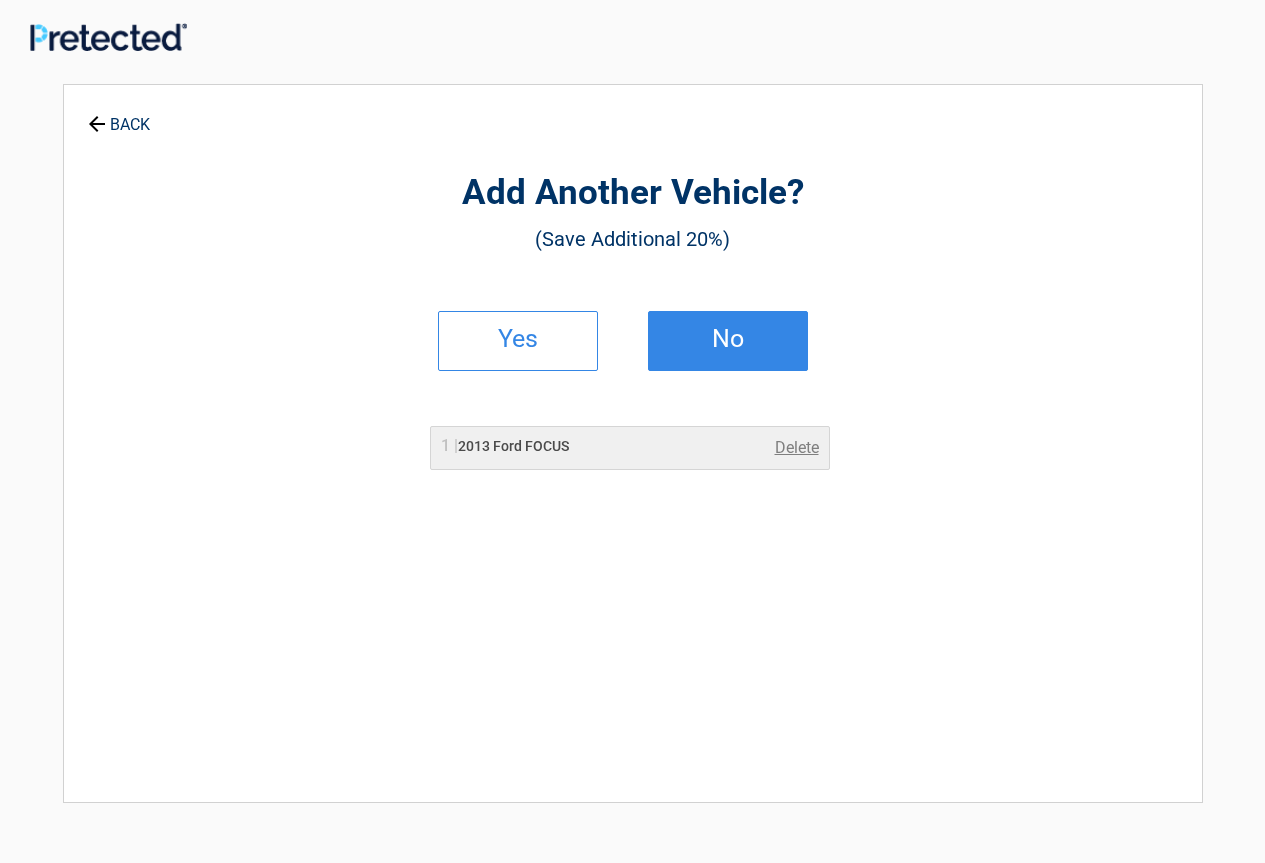click on "No" at bounding box center (728, 339) 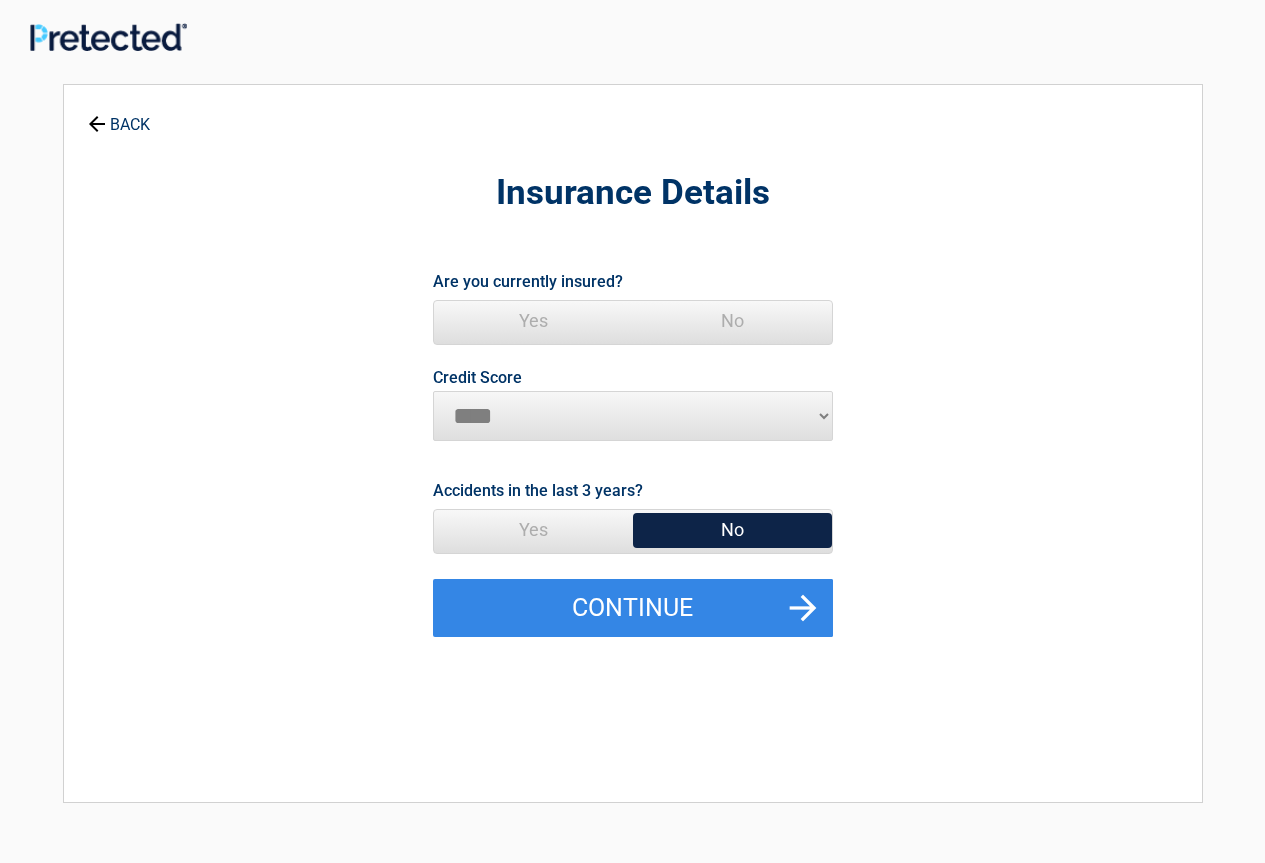 click on "No" at bounding box center (732, 321) 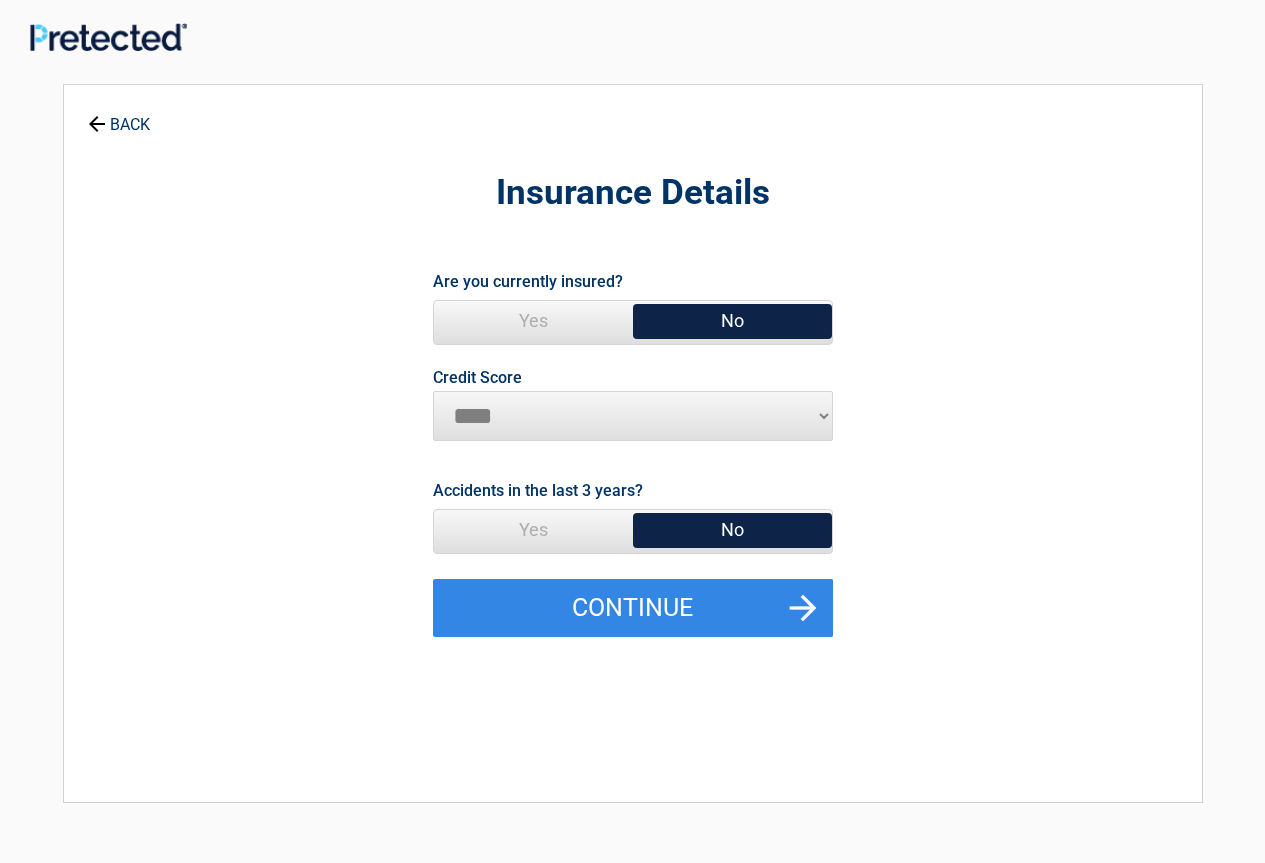 click on "*********
****
*******
****" at bounding box center (633, 416) 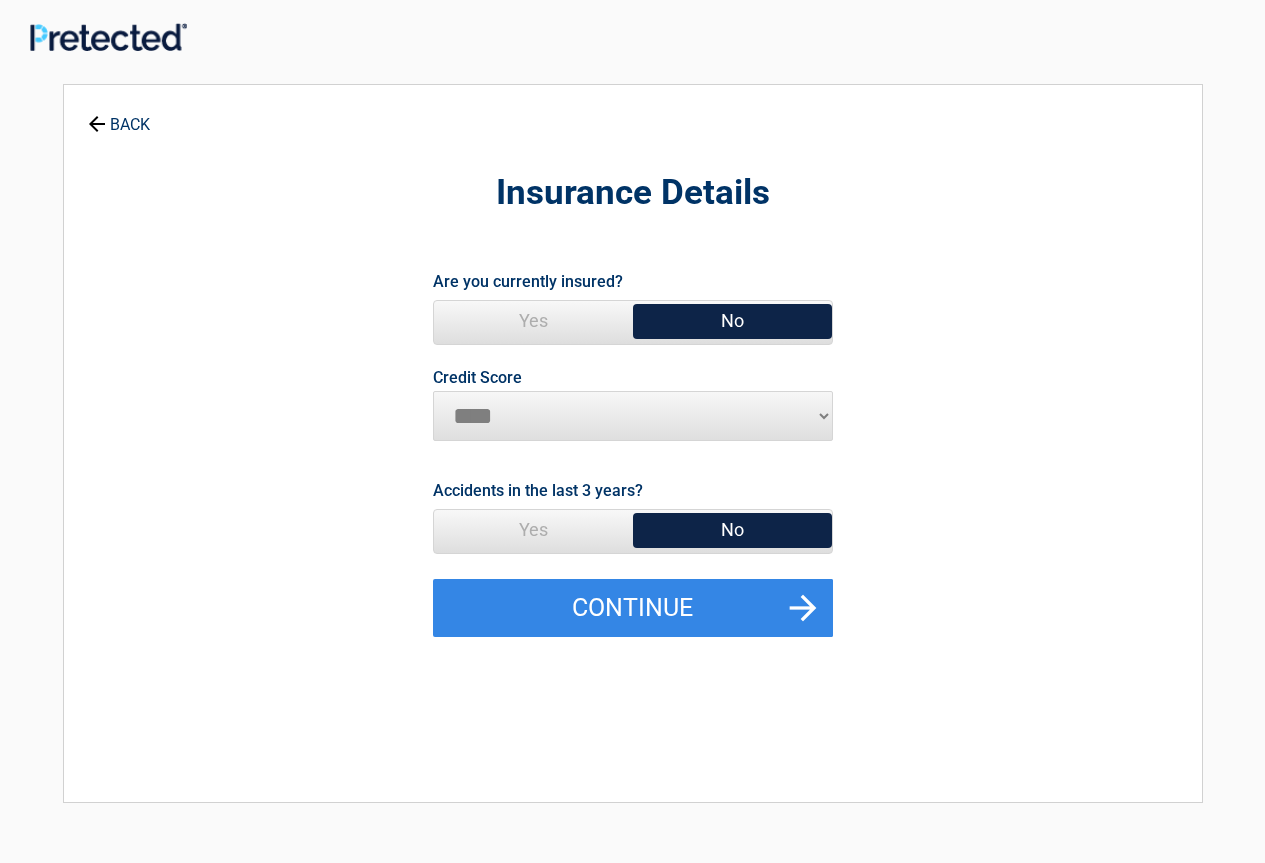 select on "*********" 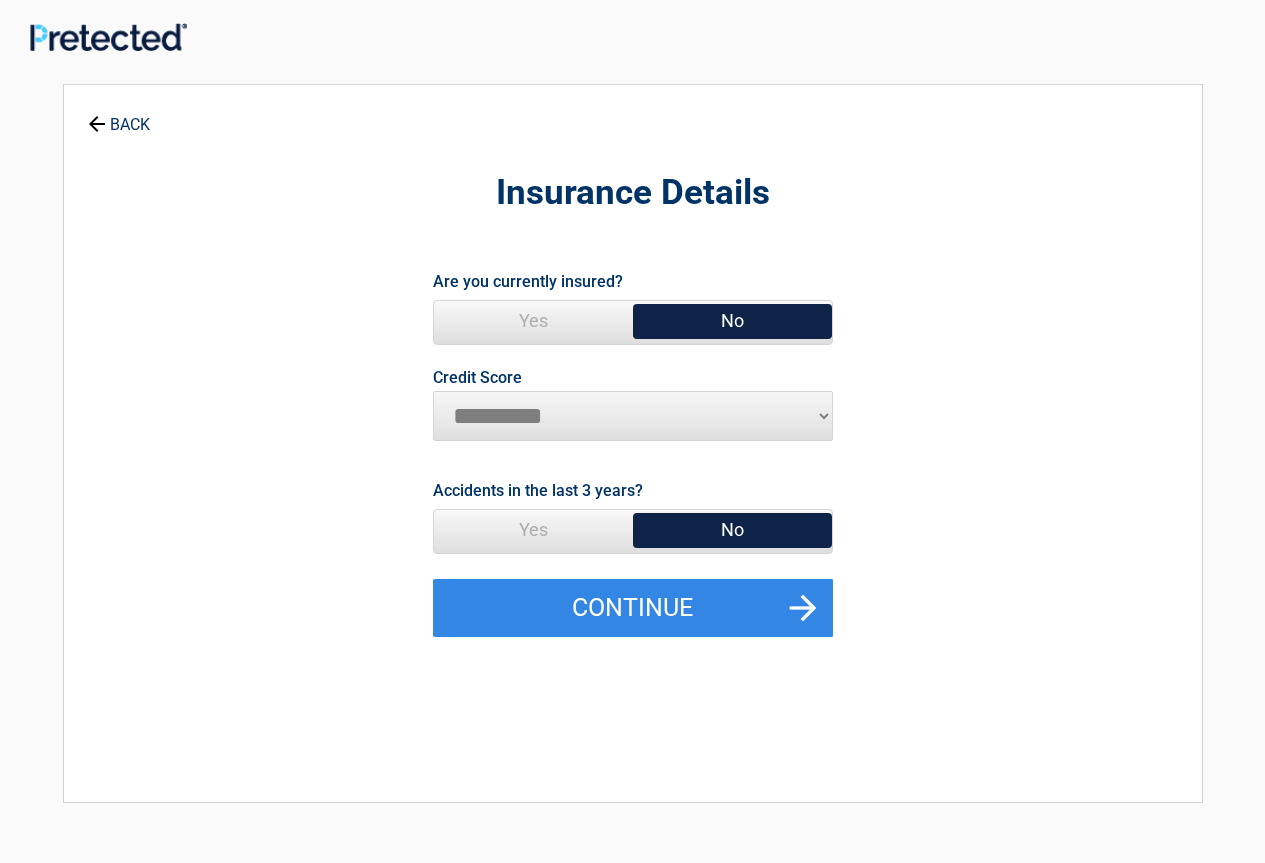click on "*********
****
*******
****" at bounding box center (633, 416) 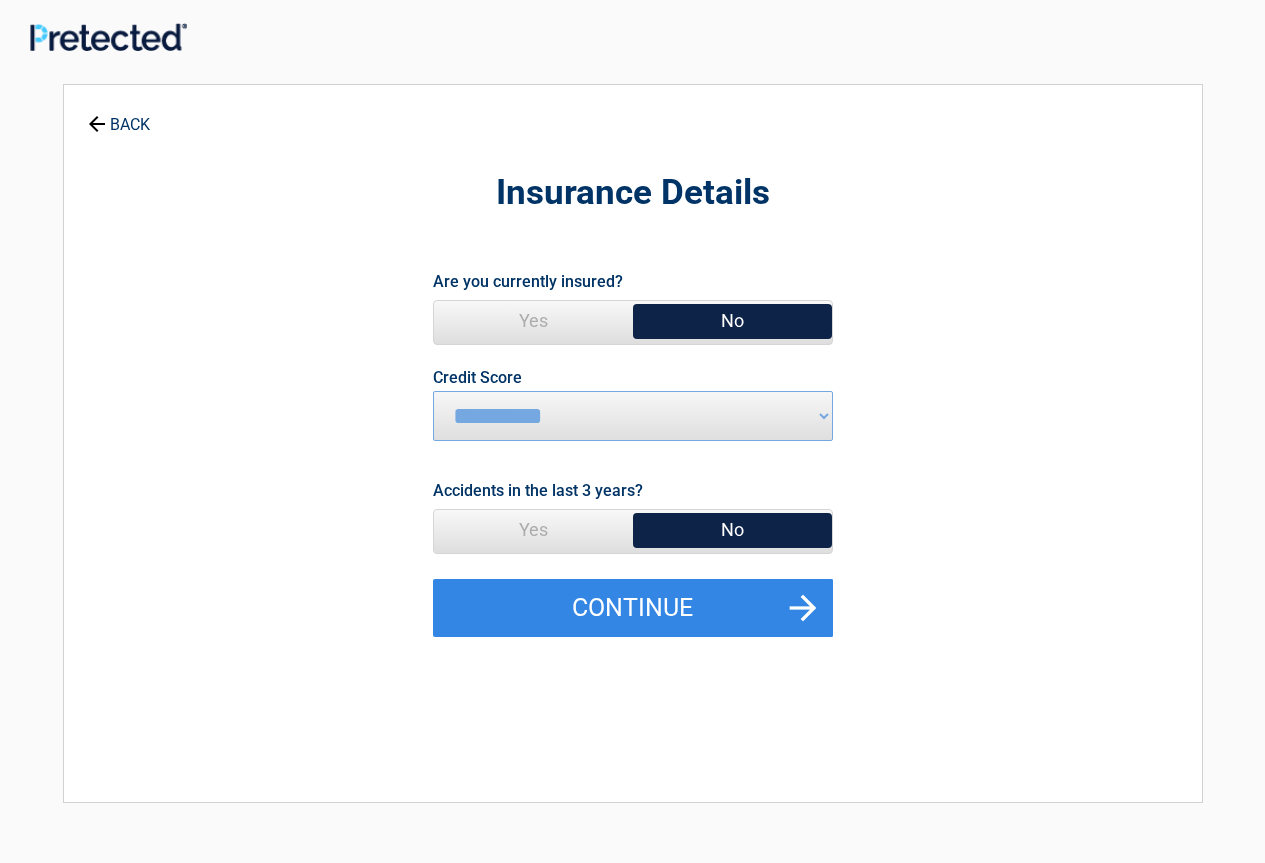 click on "No" at bounding box center (732, 530) 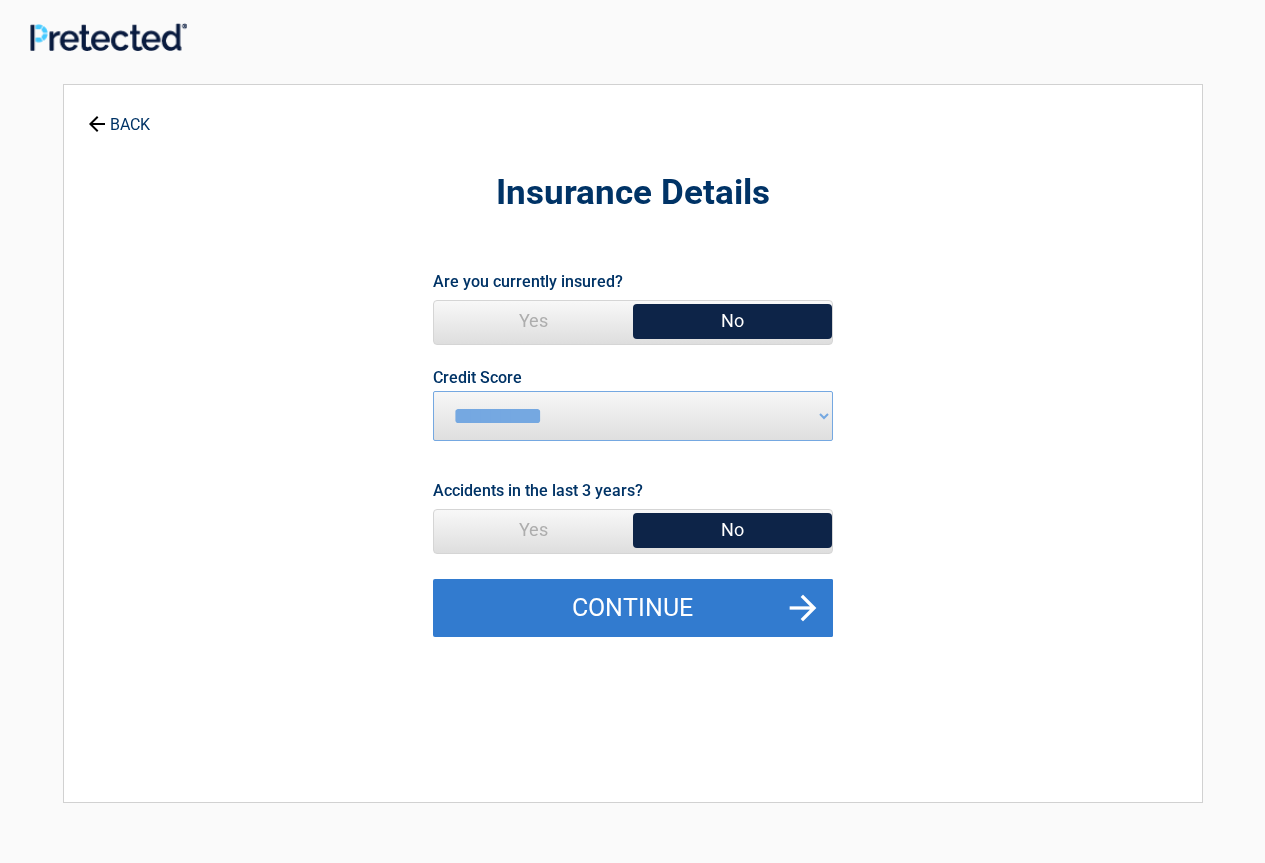 click on "Continue" at bounding box center (633, 608) 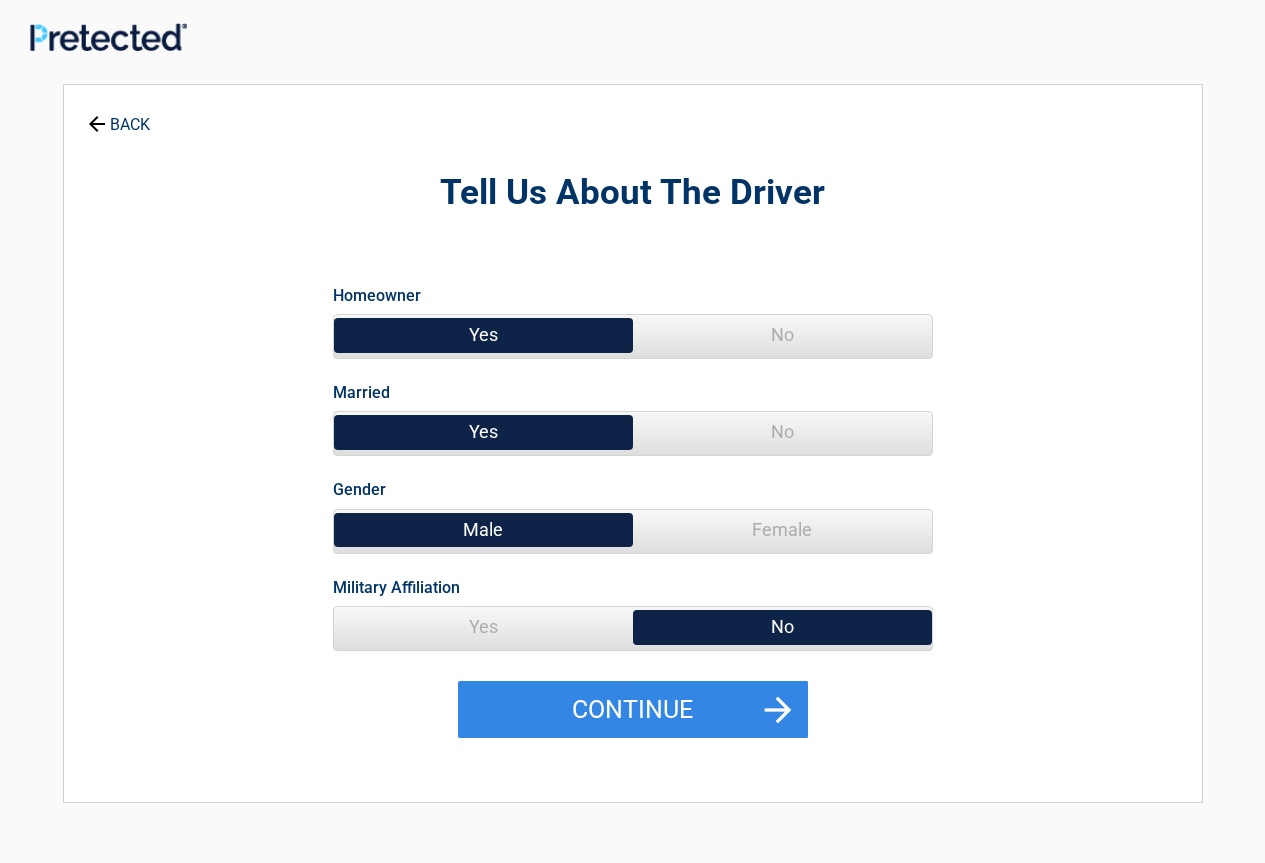 click on "Yes" at bounding box center (483, 335) 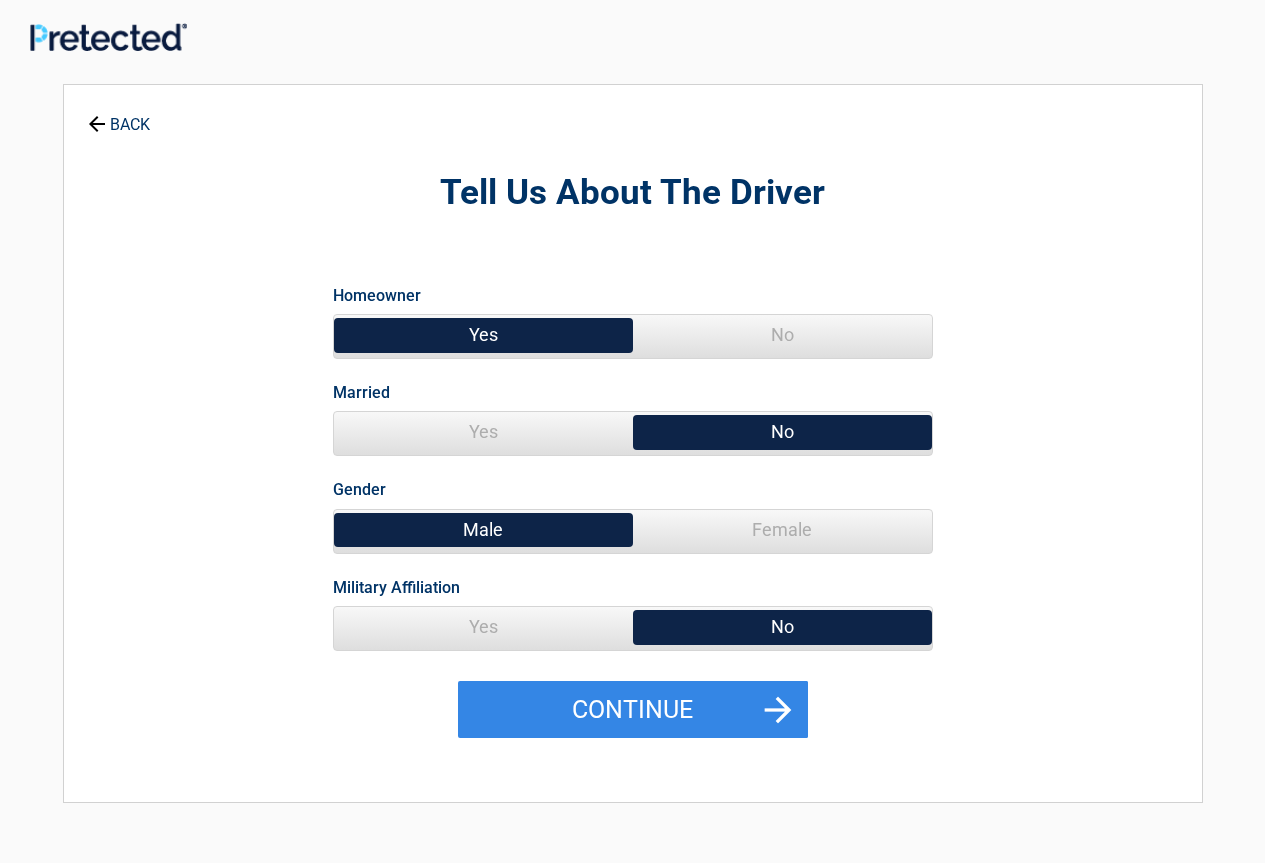 click on "Male" at bounding box center (483, 530) 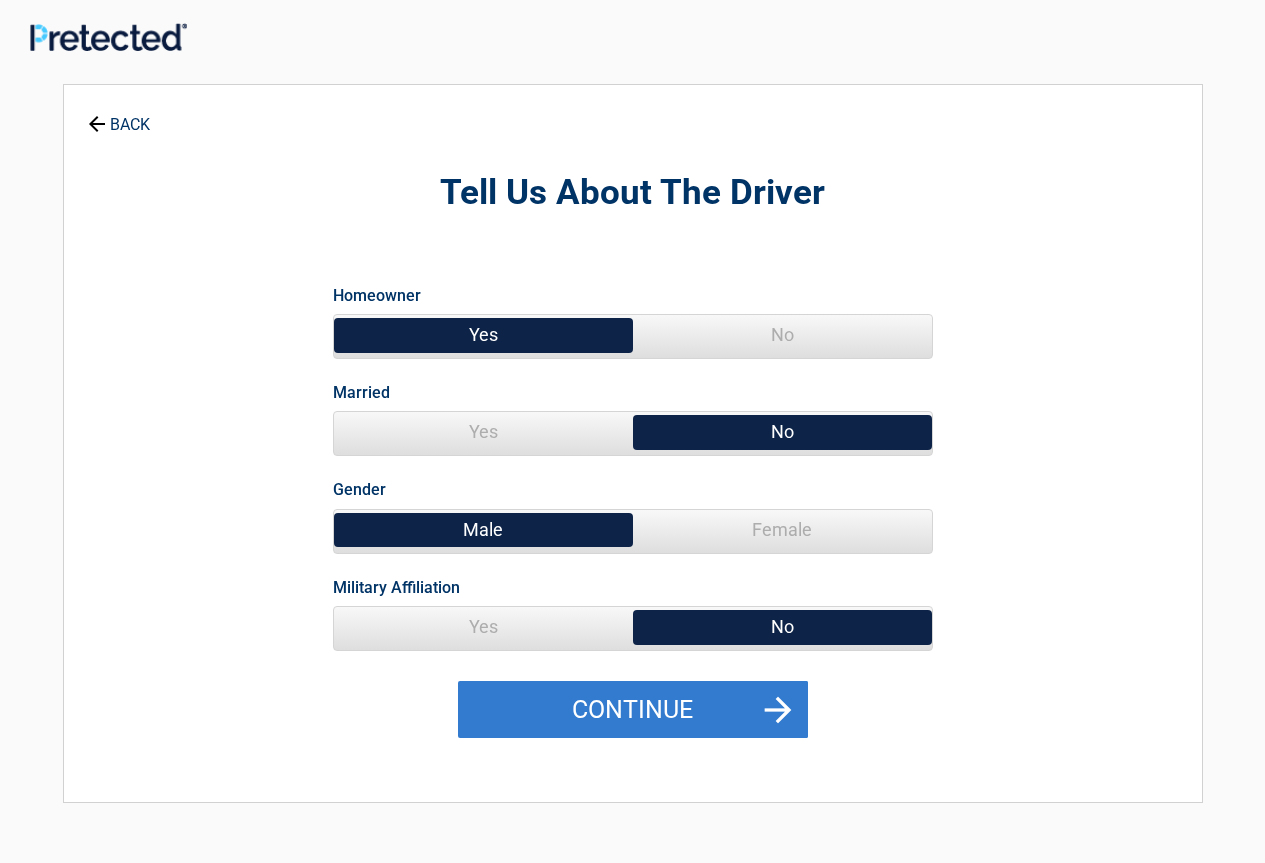 click on "Continue" at bounding box center [633, 710] 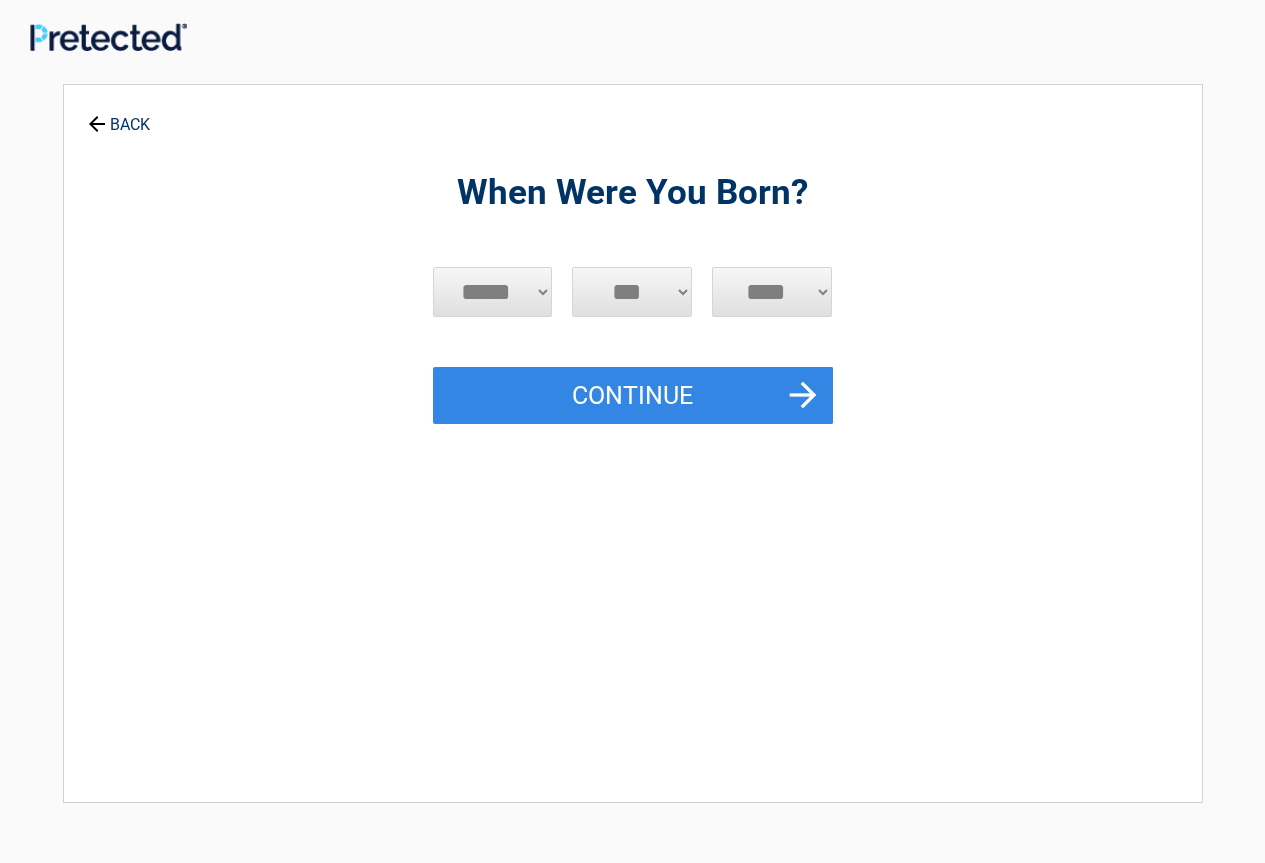 click on "*****
***
***
***
***
***
***
***
***
***
***
***
***" at bounding box center (493, 292) 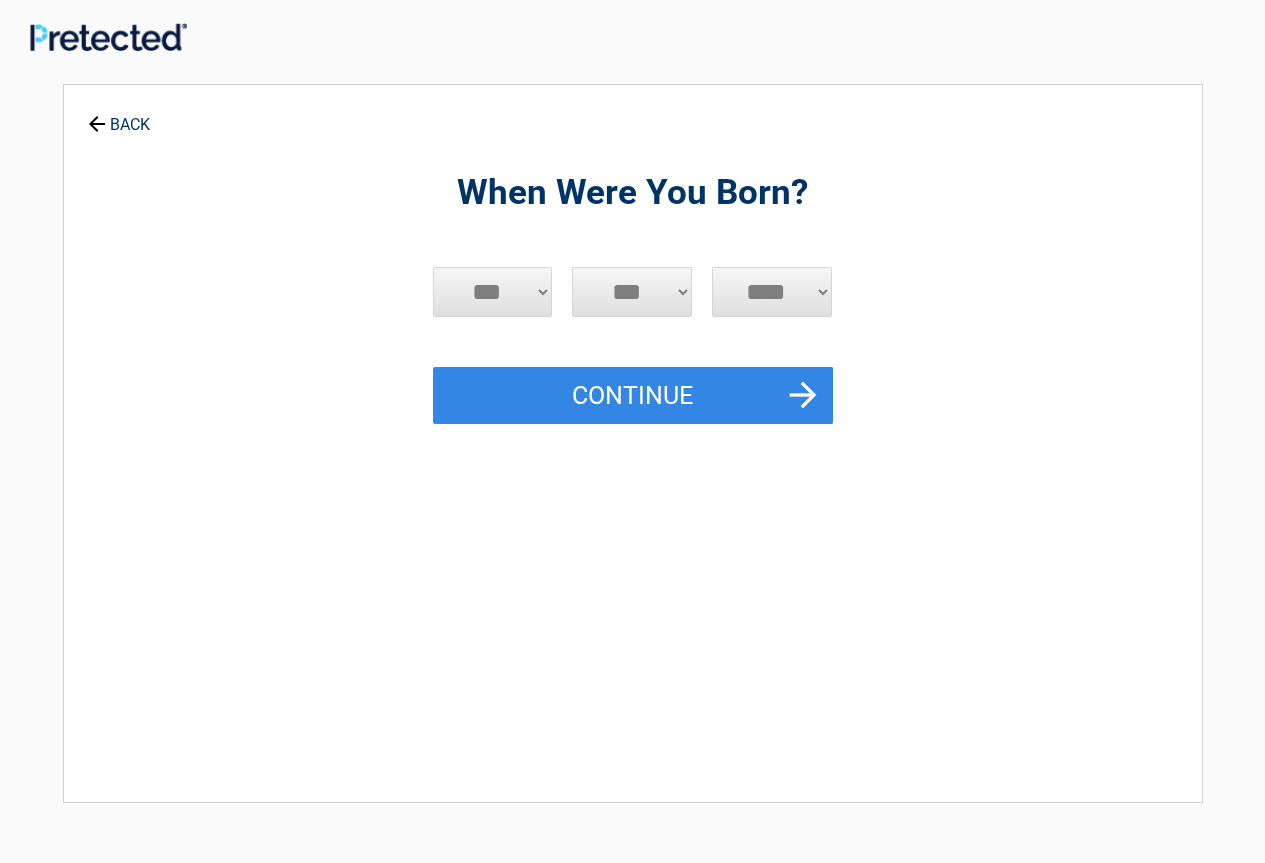 click on "*****
***
***
***
***
***
***
***
***
***
***
***
***" at bounding box center (493, 292) 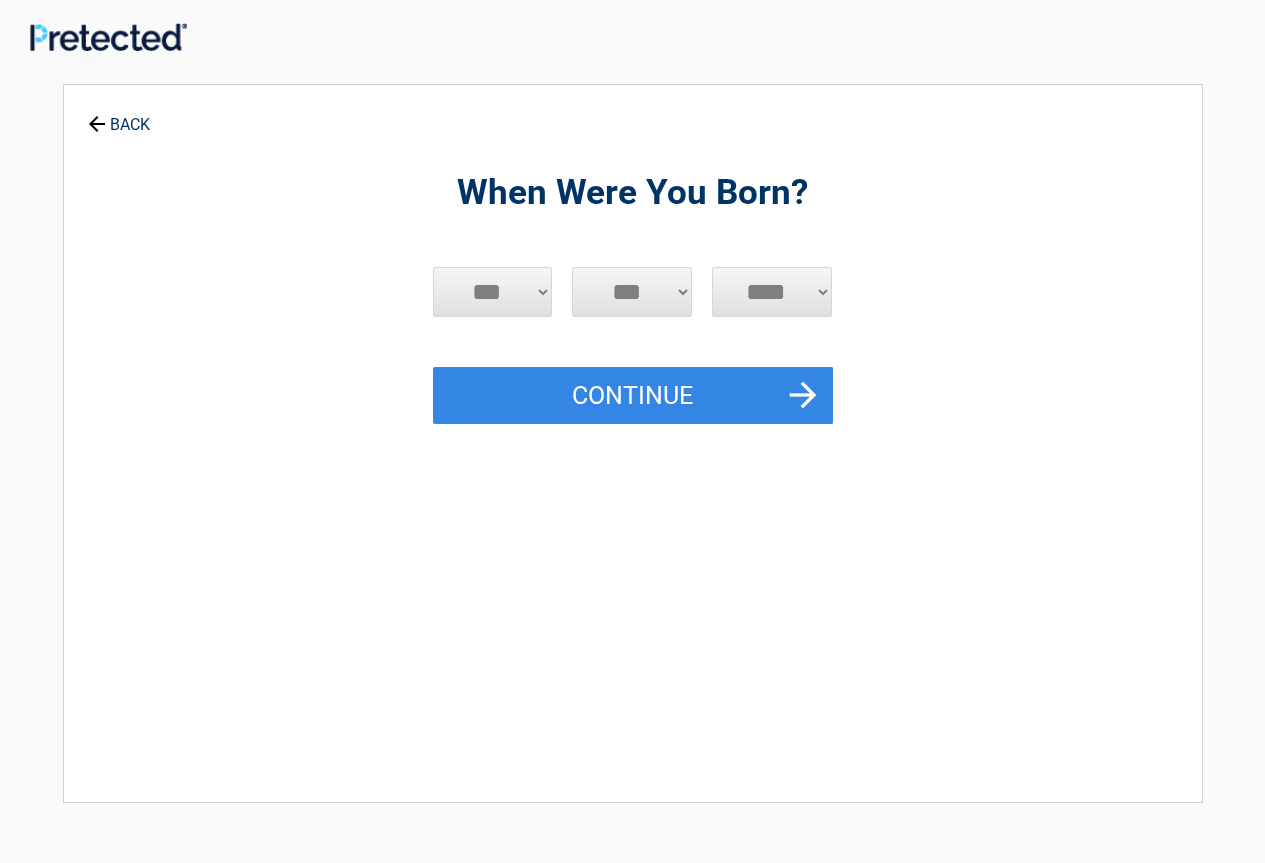 click on "*** * * * * * * * * * ** ** ** ** ** ** ** ** ** ** ** ** ** ** ** ** ** ** ** ** ** **" at bounding box center [632, 292] 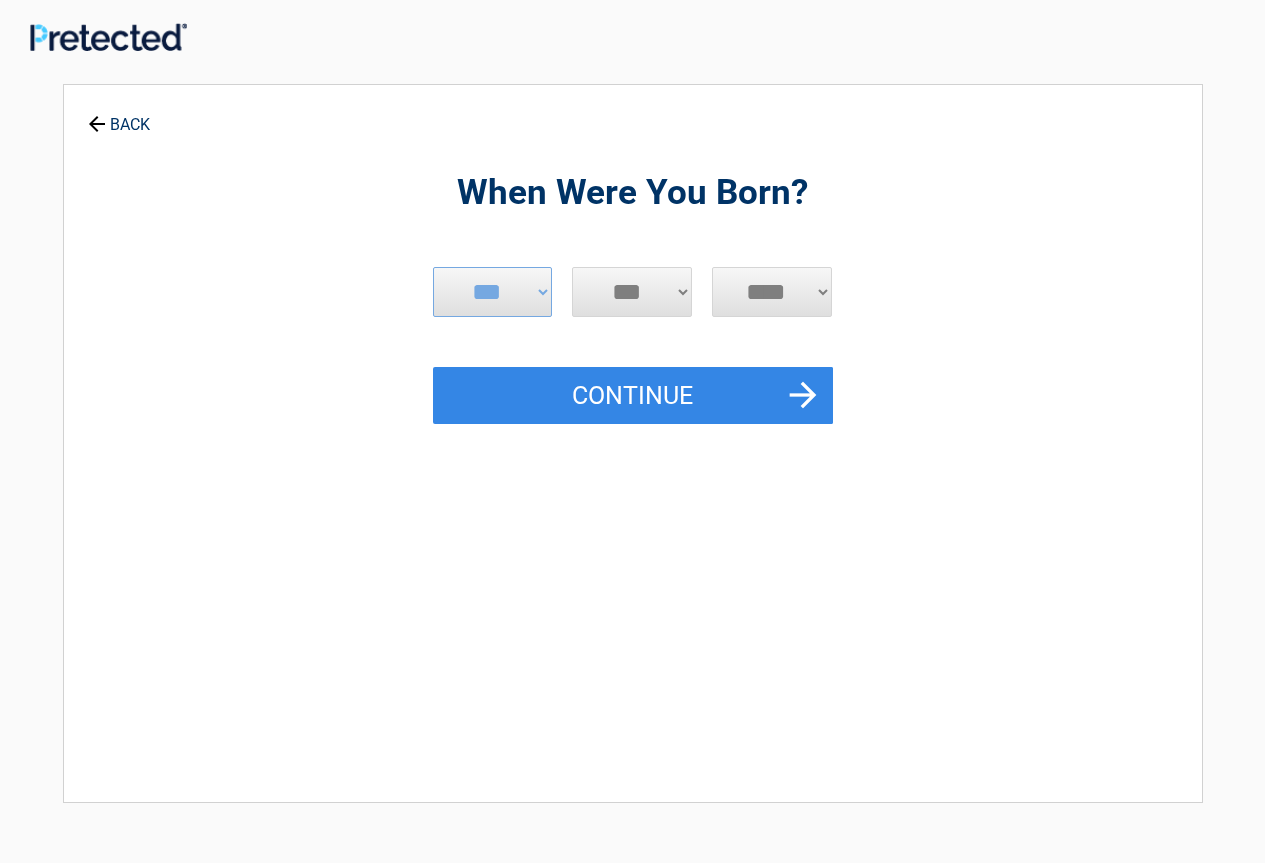 select on "**" 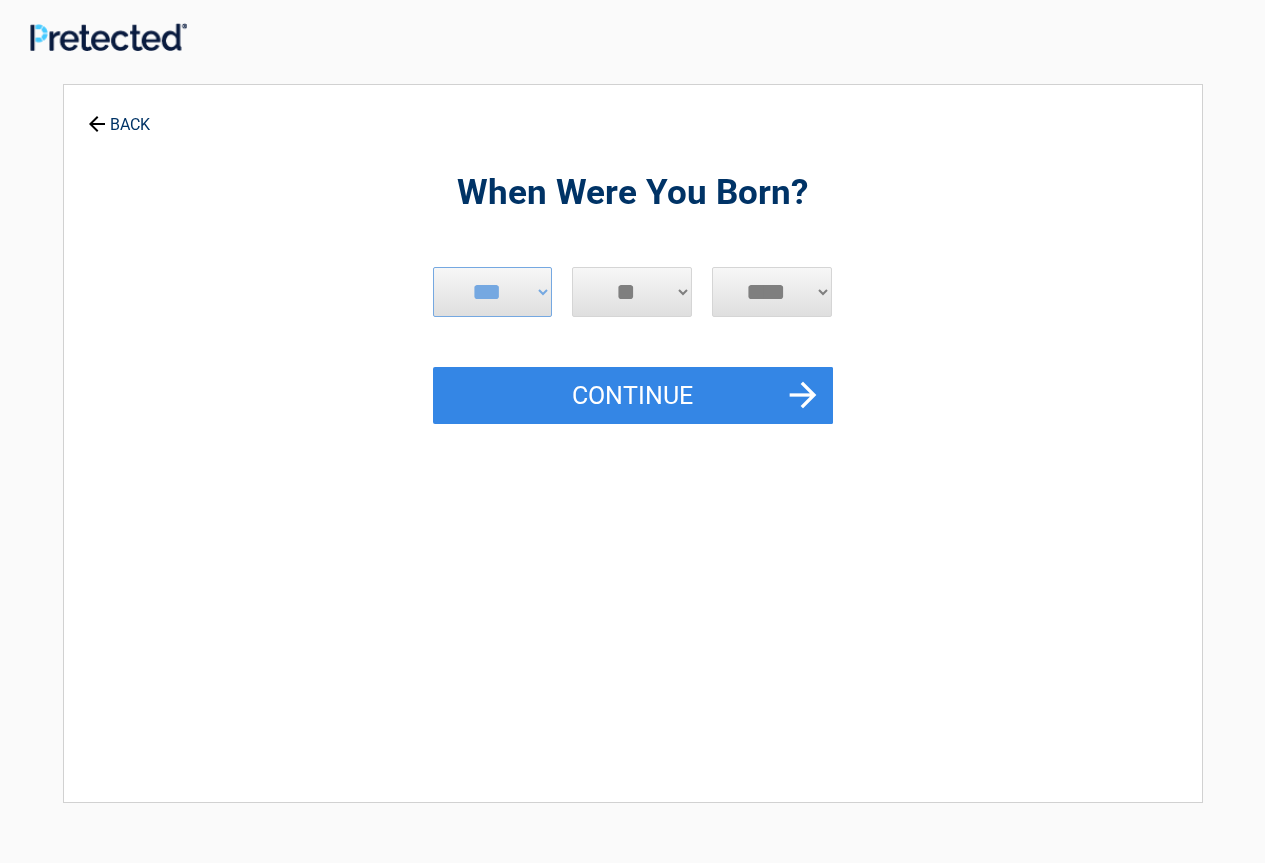 click on "*** * * * * * * * * * ** ** ** ** ** ** ** ** ** ** ** ** ** ** ** ** ** ** ** ** ** **" at bounding box center (632, 292) 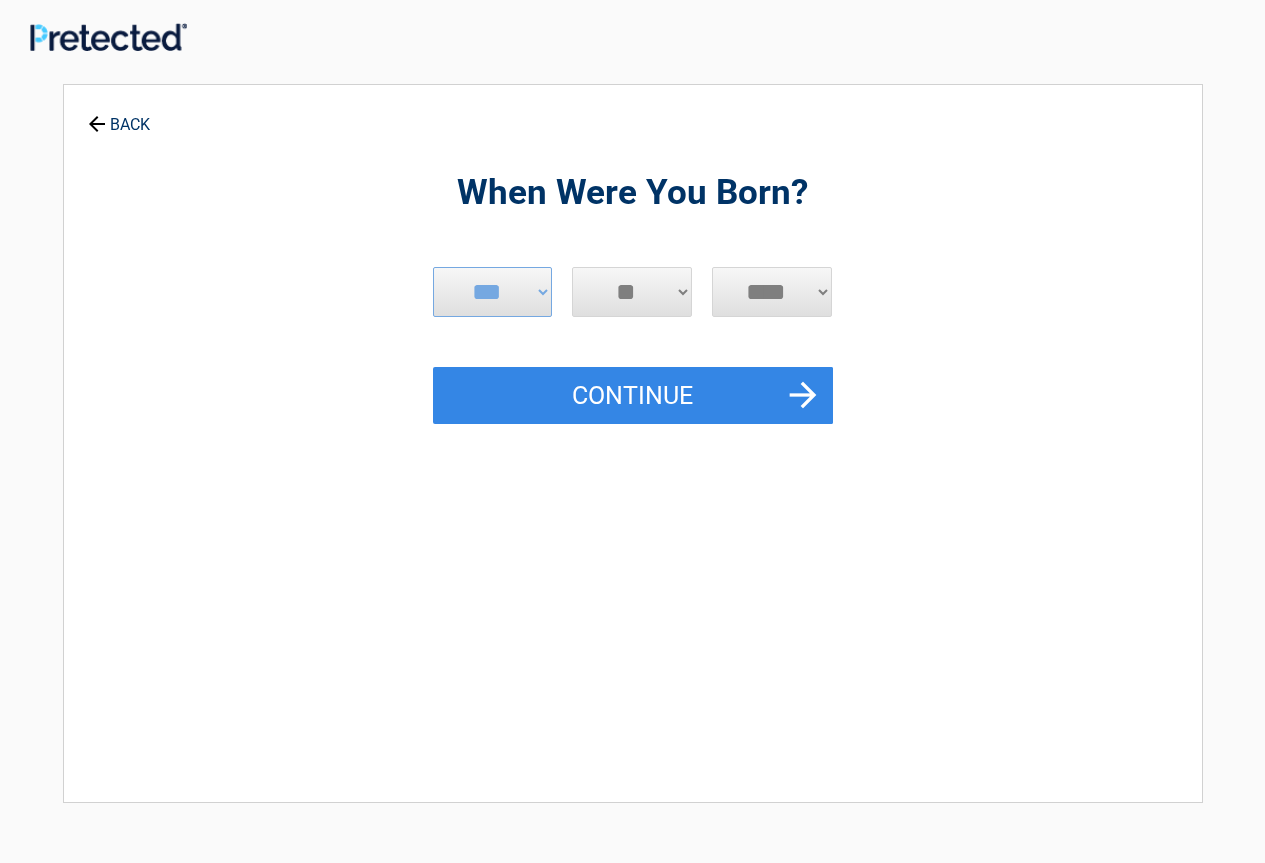 click on "****
****
****
****
****
****
****
****
****
****
****
****
****
****
****
****
****
****
****
****
****
****
****
****
****
****
****
****
****
****
****
****
****
****
****
****
****
****
****
****
****
****
****
****
****
****
****
****
****
****
****
****
****
****
****
****
****
****
****
****
****
****
****
****" at bounding box center [772, 292] 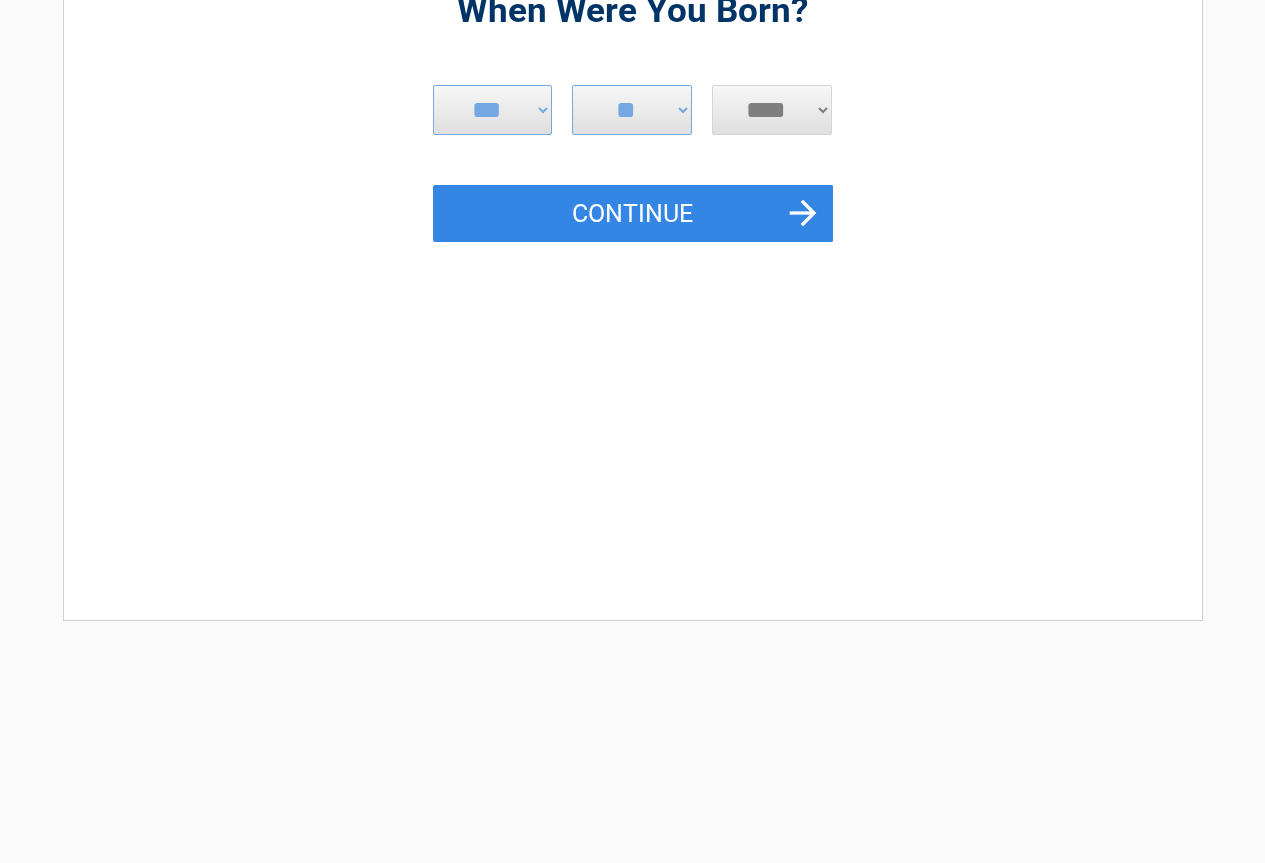 scroll, scrollTop: 200, scrollLeft: 0, axis: vertical 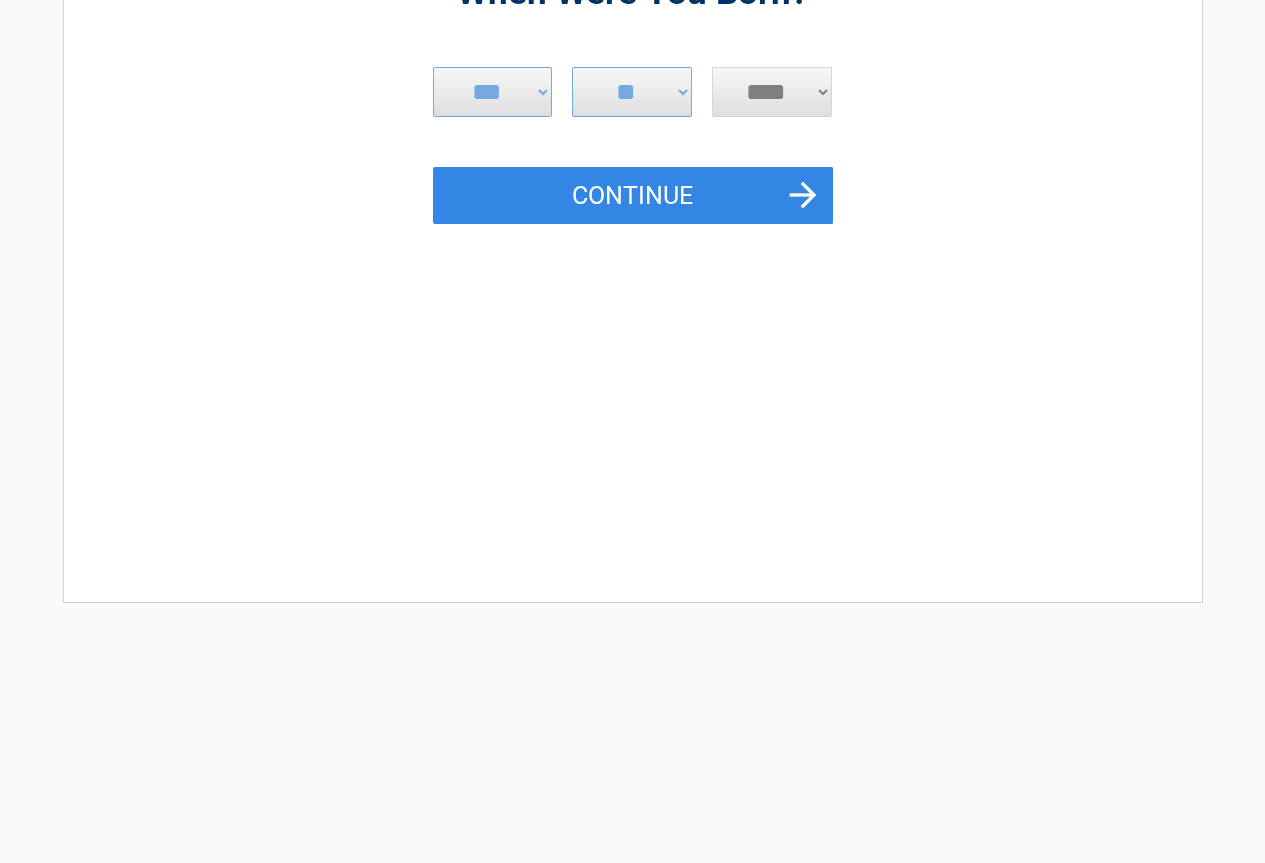 click on "****
****
****
****
****
****
****
****
****
****
****
****
****
****
****
****
****
****
****
****
****
****
****
****
****
****
****
****
****
****
****
****
****
****
****
****
****
****
****
****
****
****
****
****
****
****
****
****
****
****
****
****
****
****
****
****
****
****
****
****
****
****
****
****" at bounding box center [772, 92] 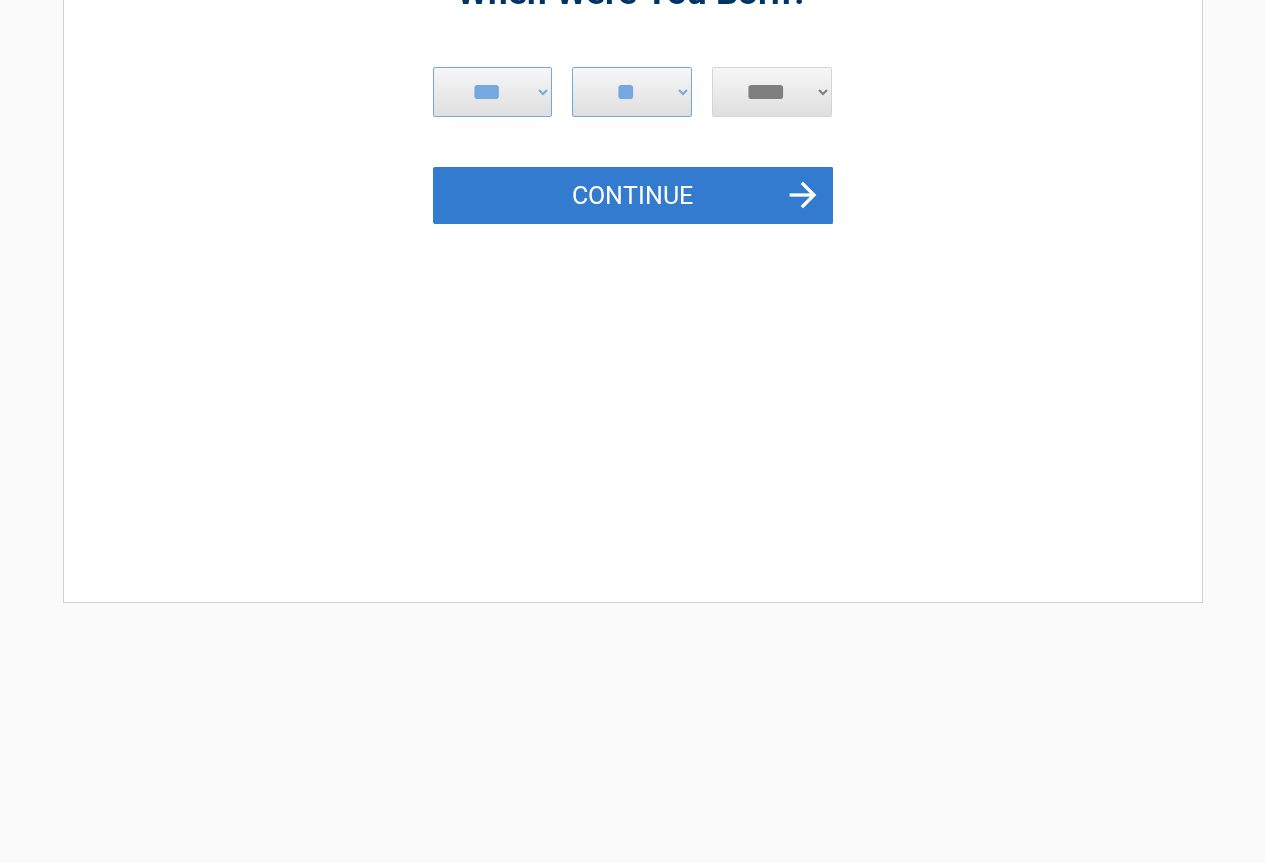 click on "Continue" at bounding box center [633, 196] 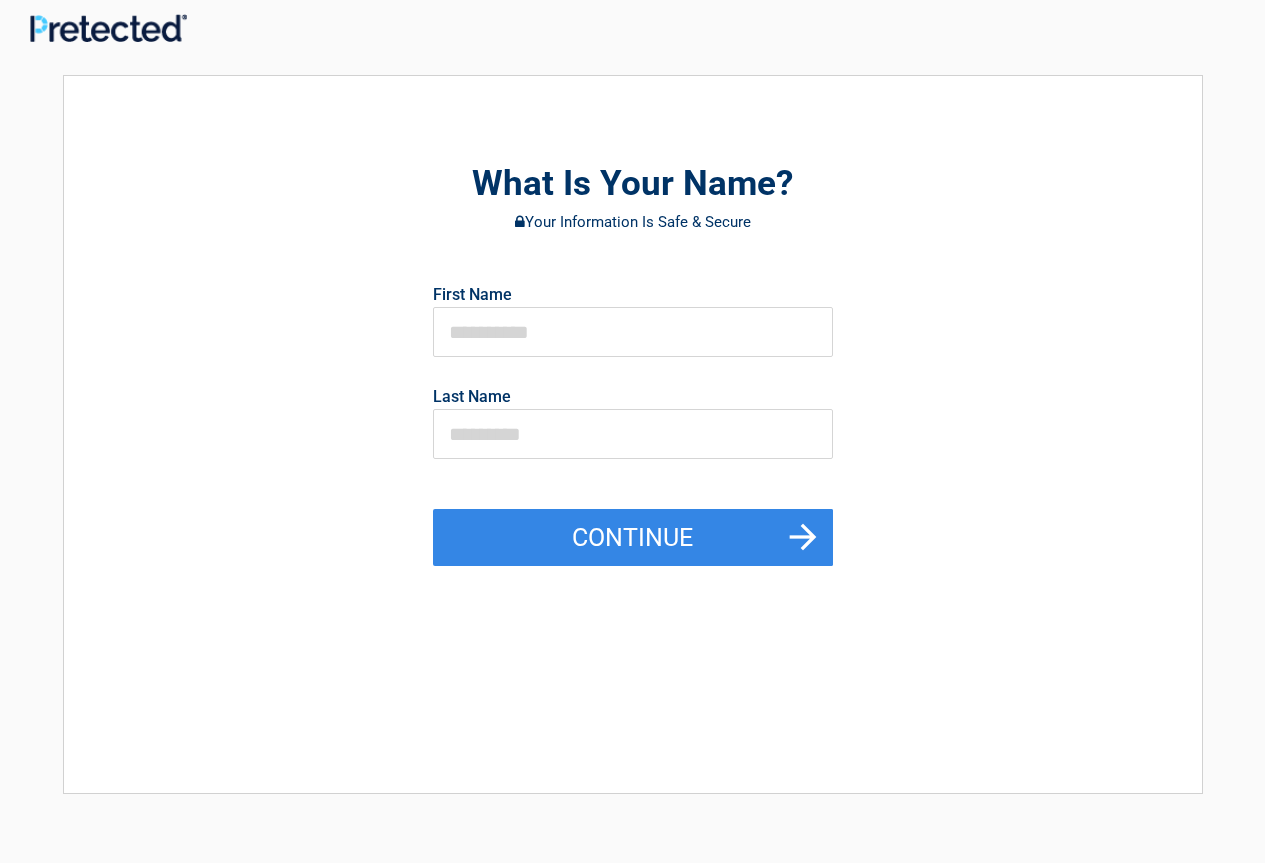 scroll, scrollTop: 0, scrollLeft: 0, axis: both 